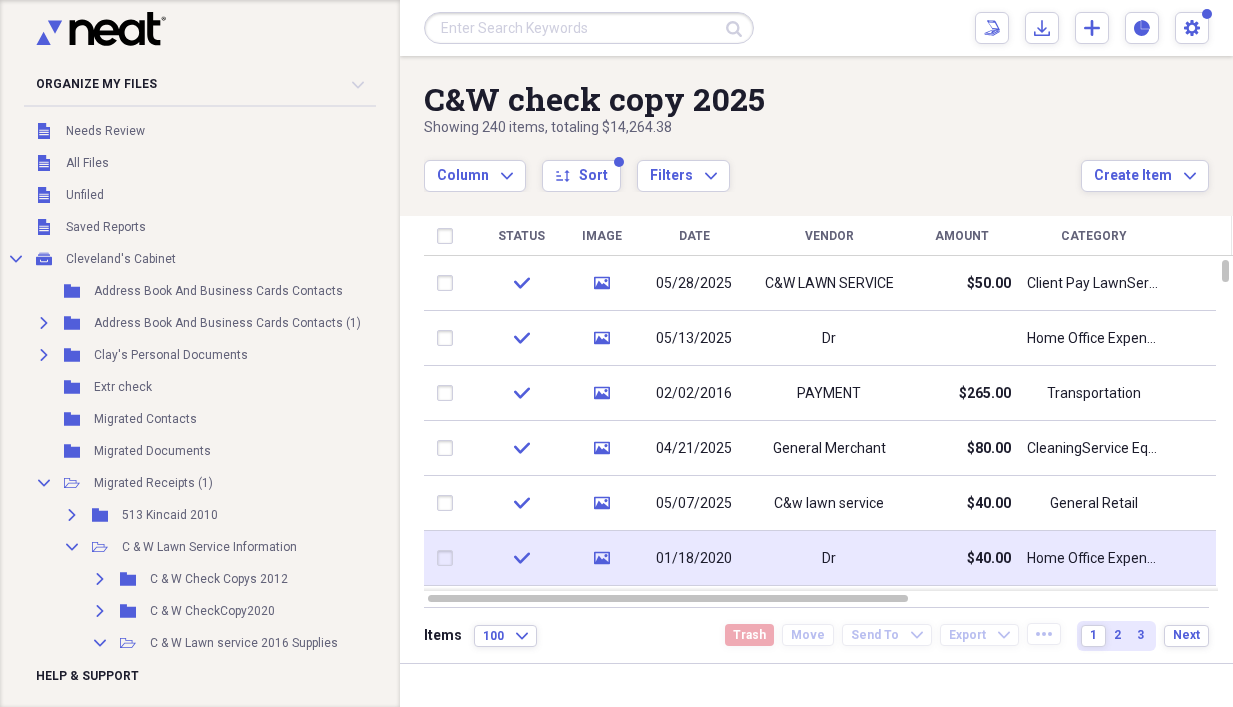 scroll, scrollTop: 0, scrollLeft: 0, axis: both 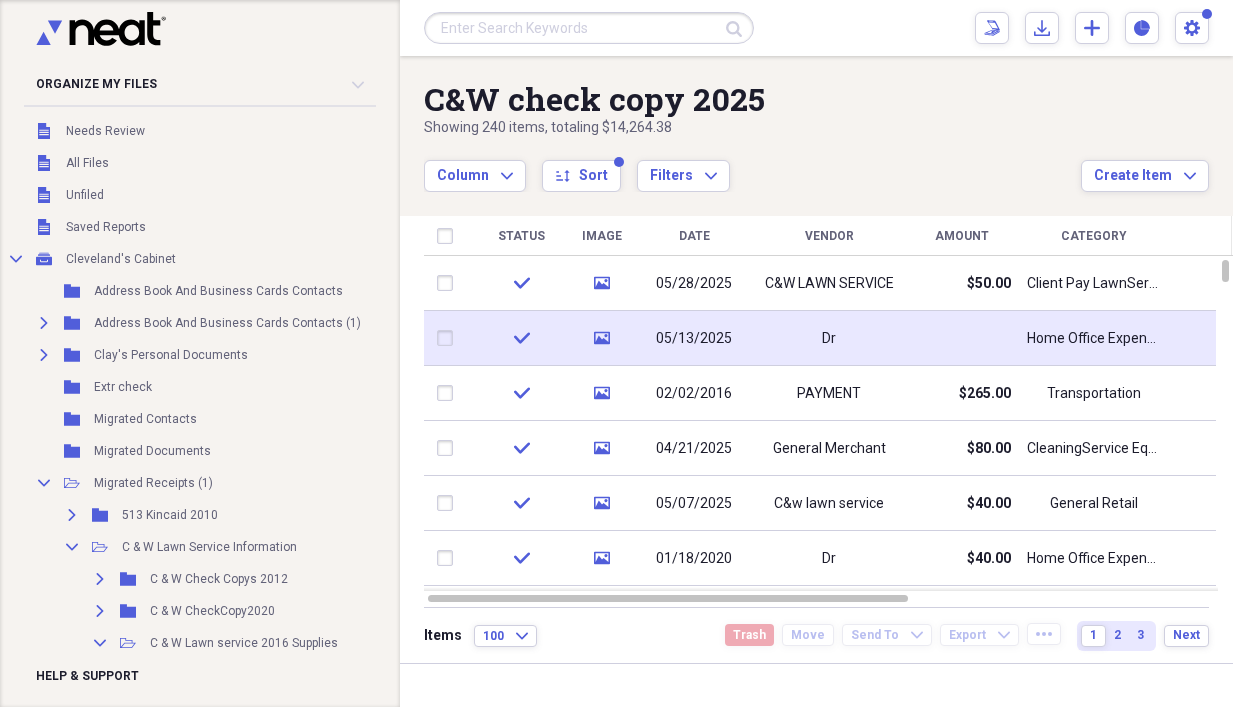 click on "05/13/2025" at bounding box center (694, 339) 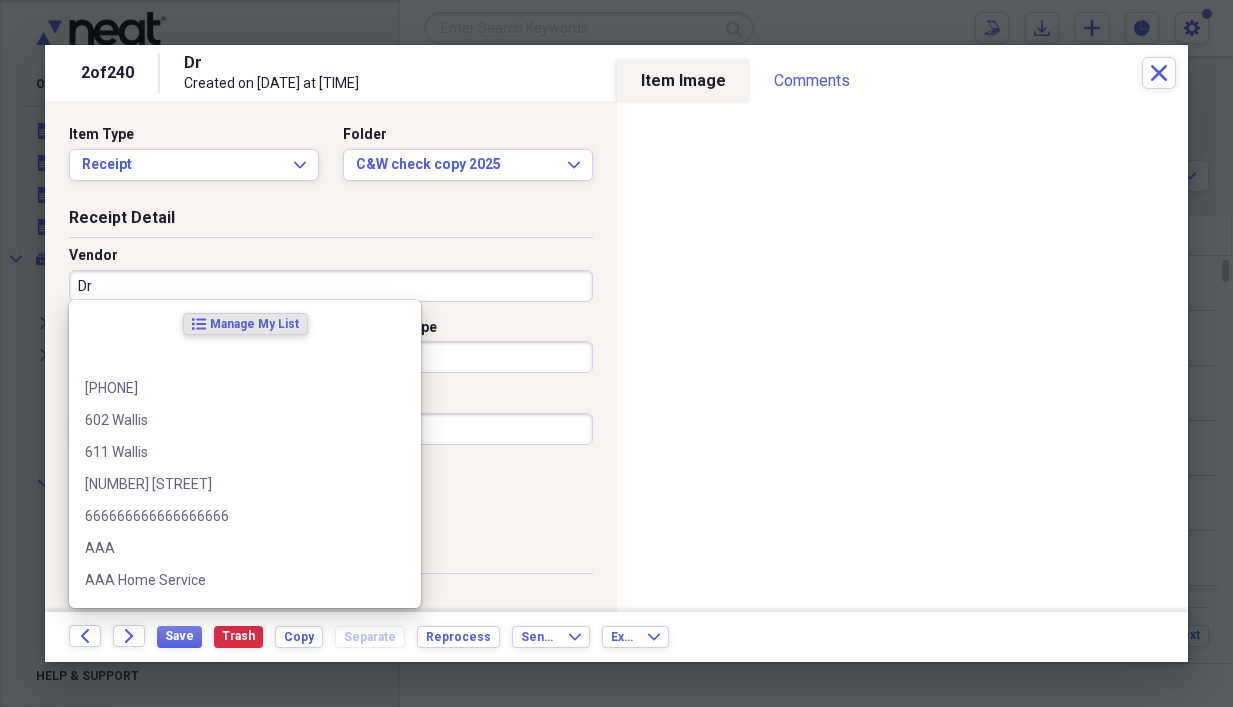 click on "Dr" at bounding box center [331, 286] 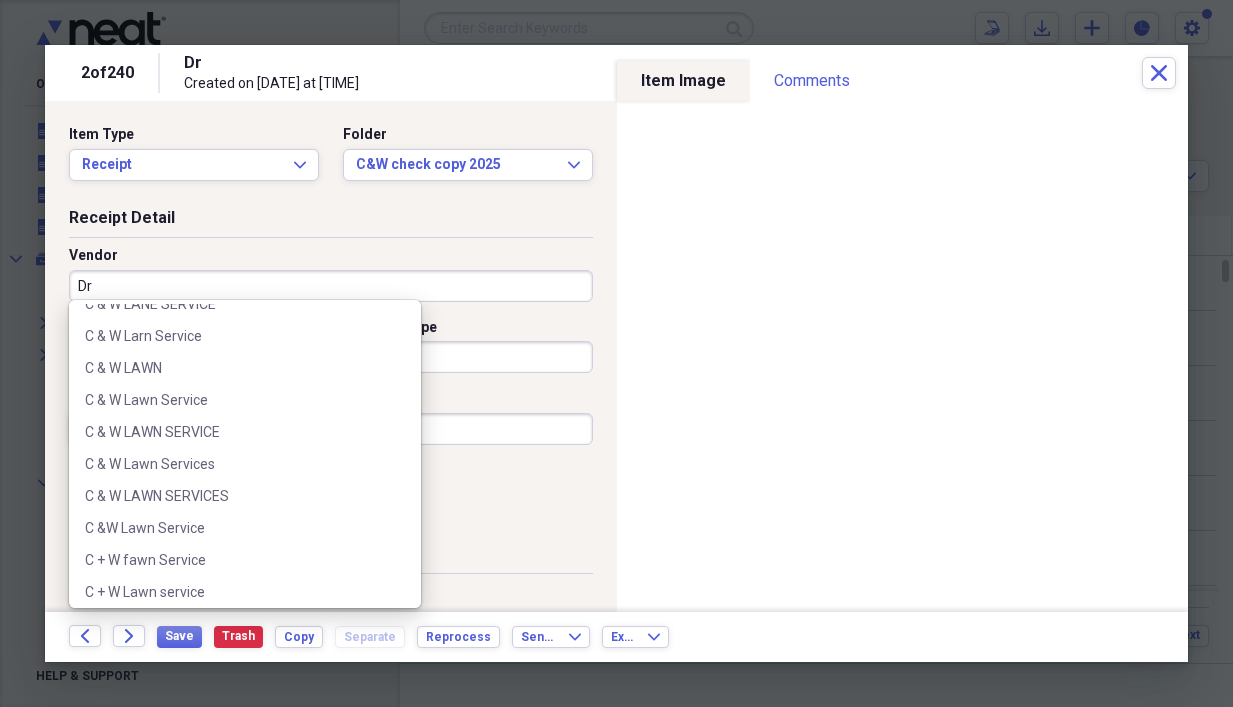 scroll, scrollTop: 3019, scrollLeft: 0, axis: vertical 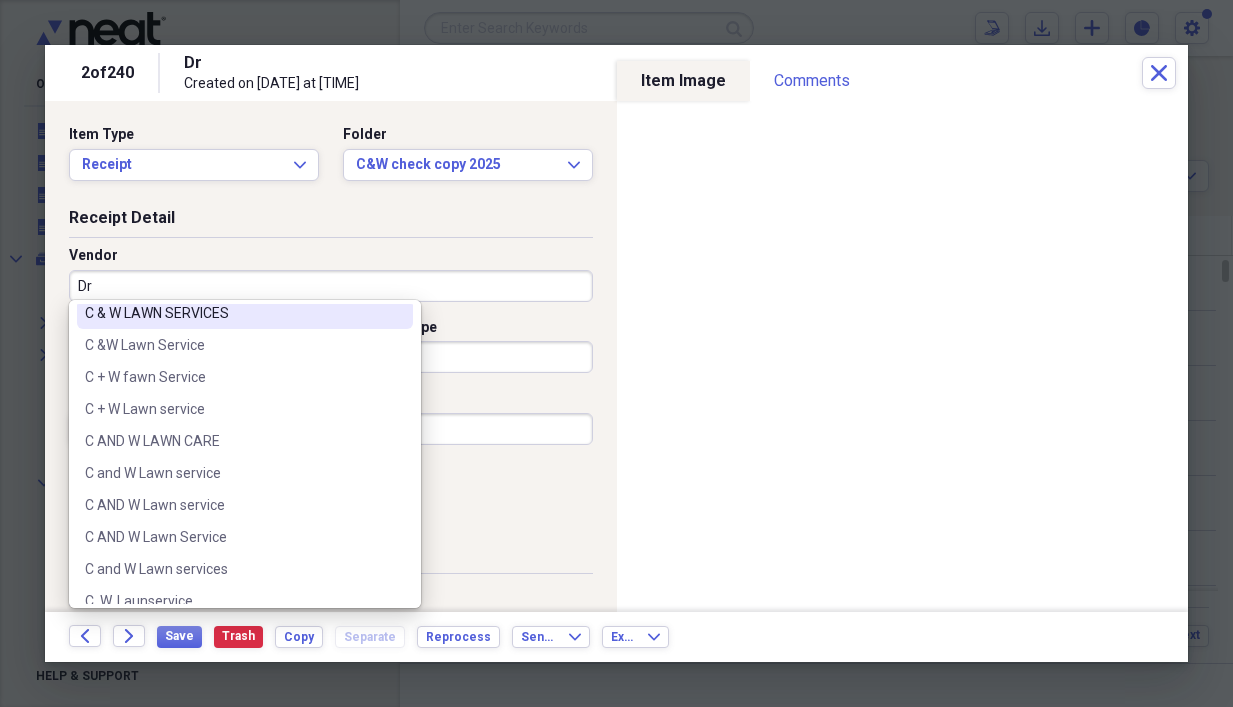 click on "C & W LAWN SERVICES" at bounding box center (233, 313) 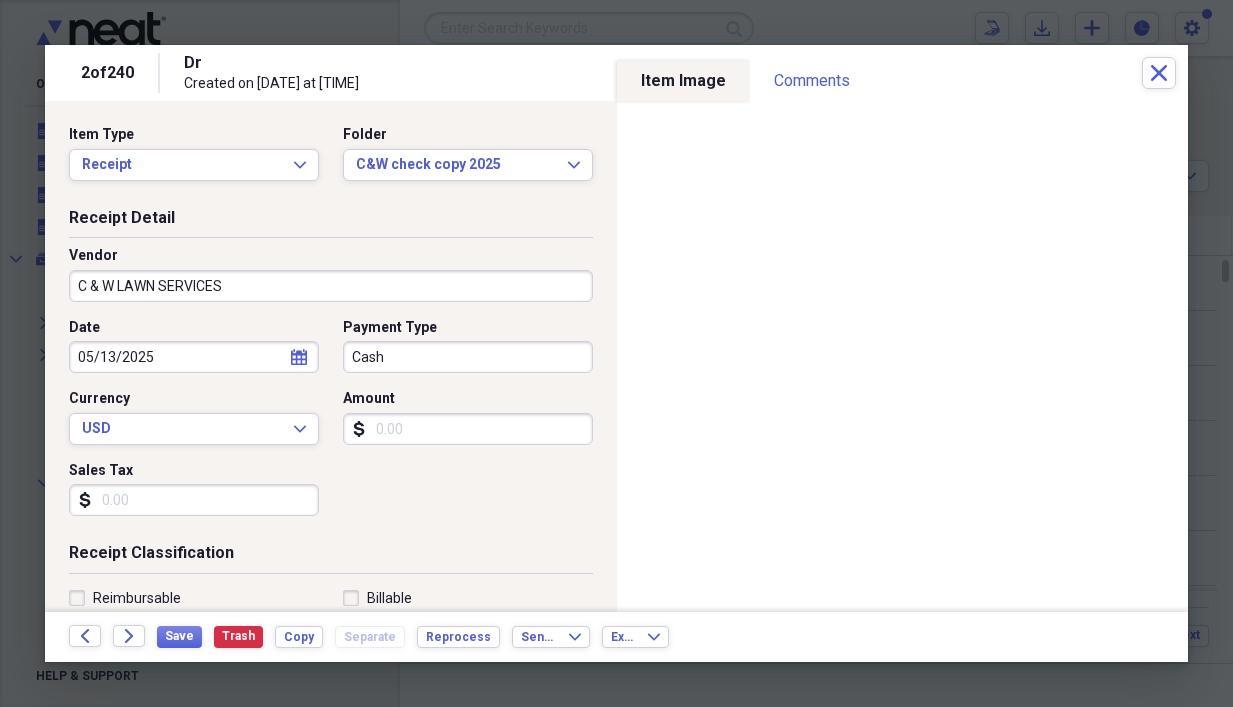 type on "Client Pay LawnService" 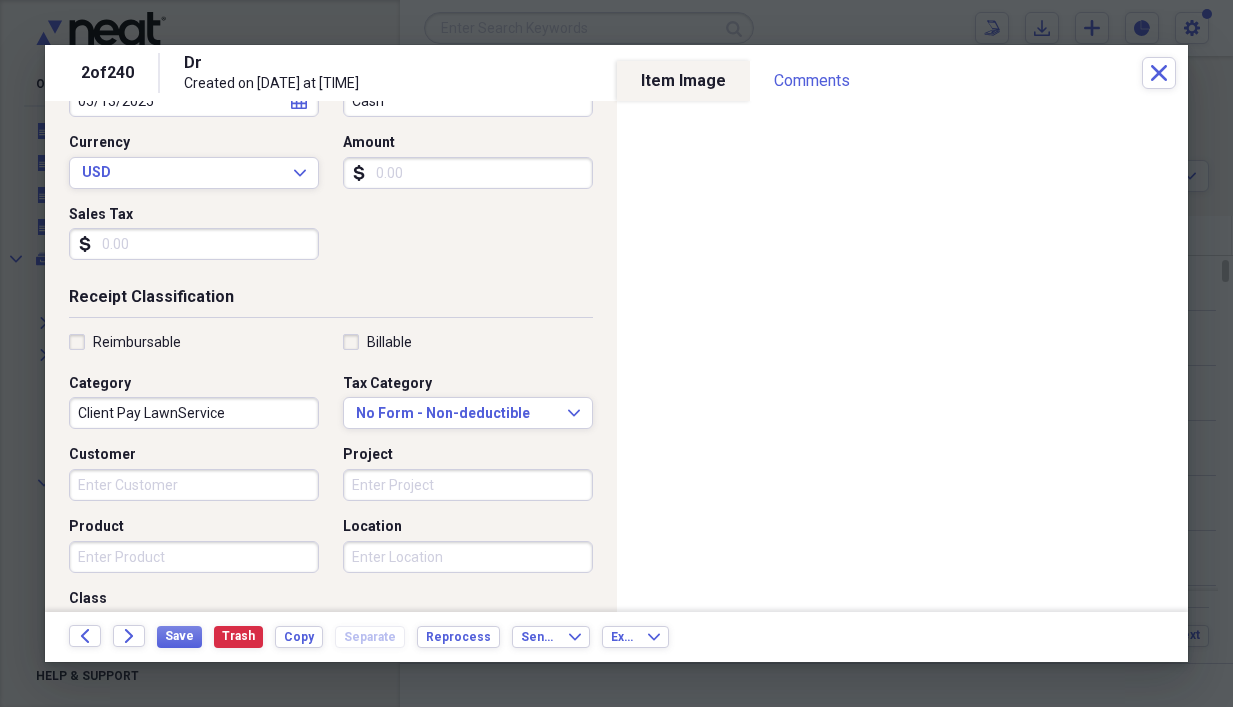 scroll, scrollTop: 258, scrollLeft: 0, axis: vertical 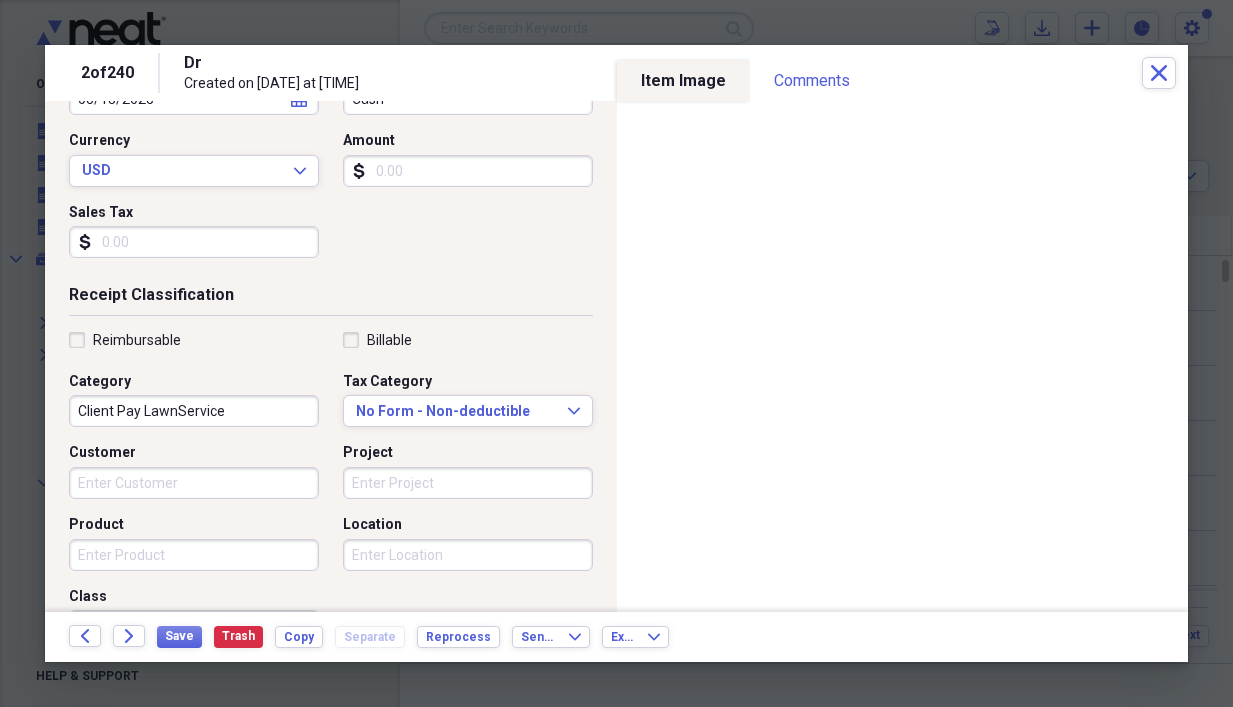 click on "Customer" at bounding box center (194, 483) 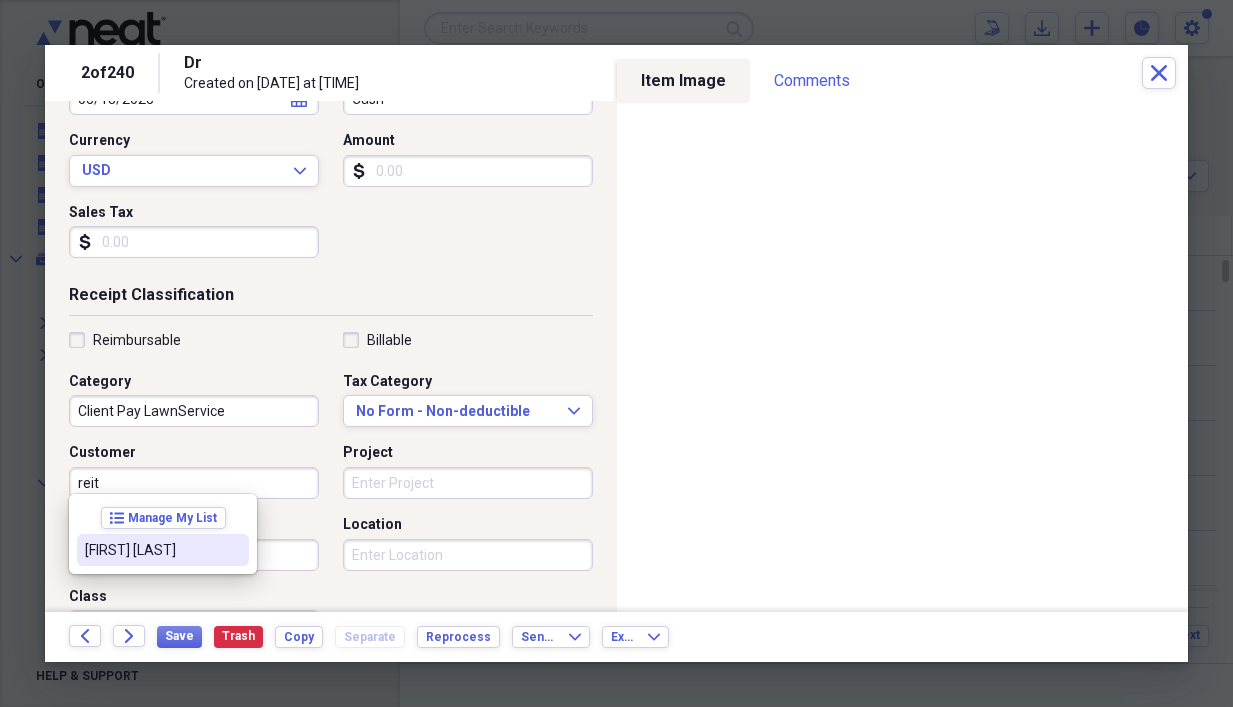 click on "[FIRST] [LAST]" at bounding box center (151, 550) 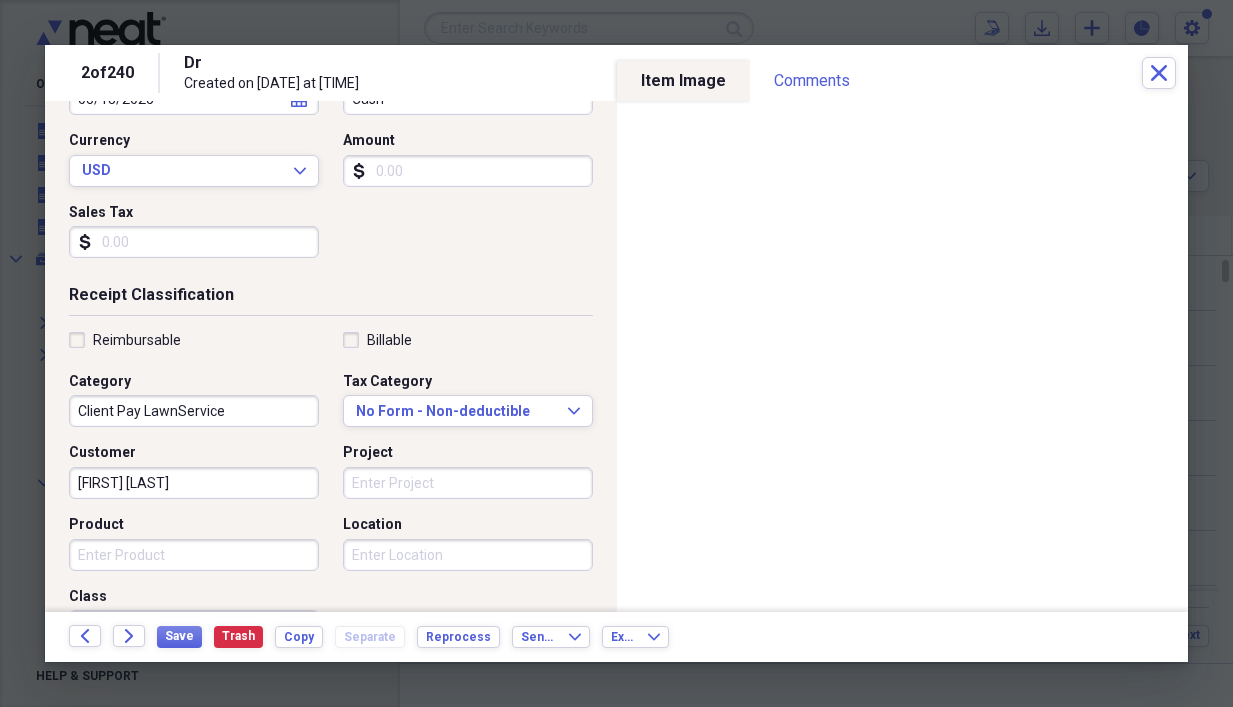 click on "Product" at bounding box center [194, 555] 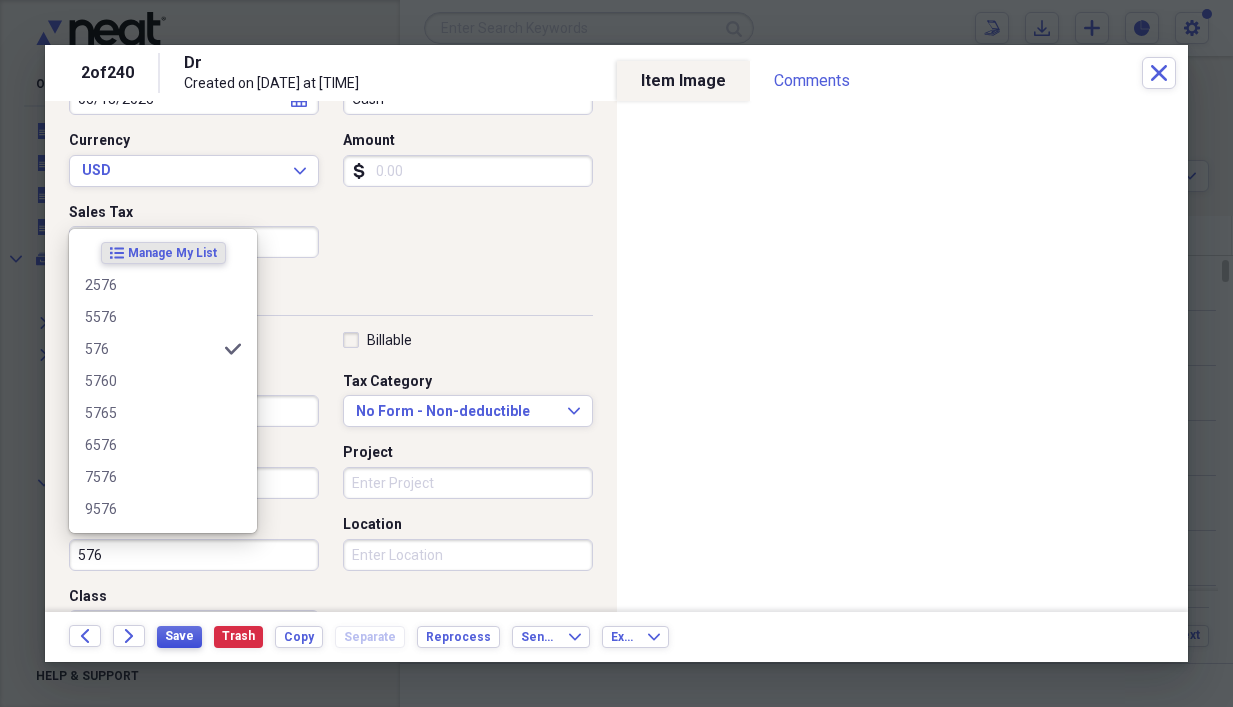 type on "576" 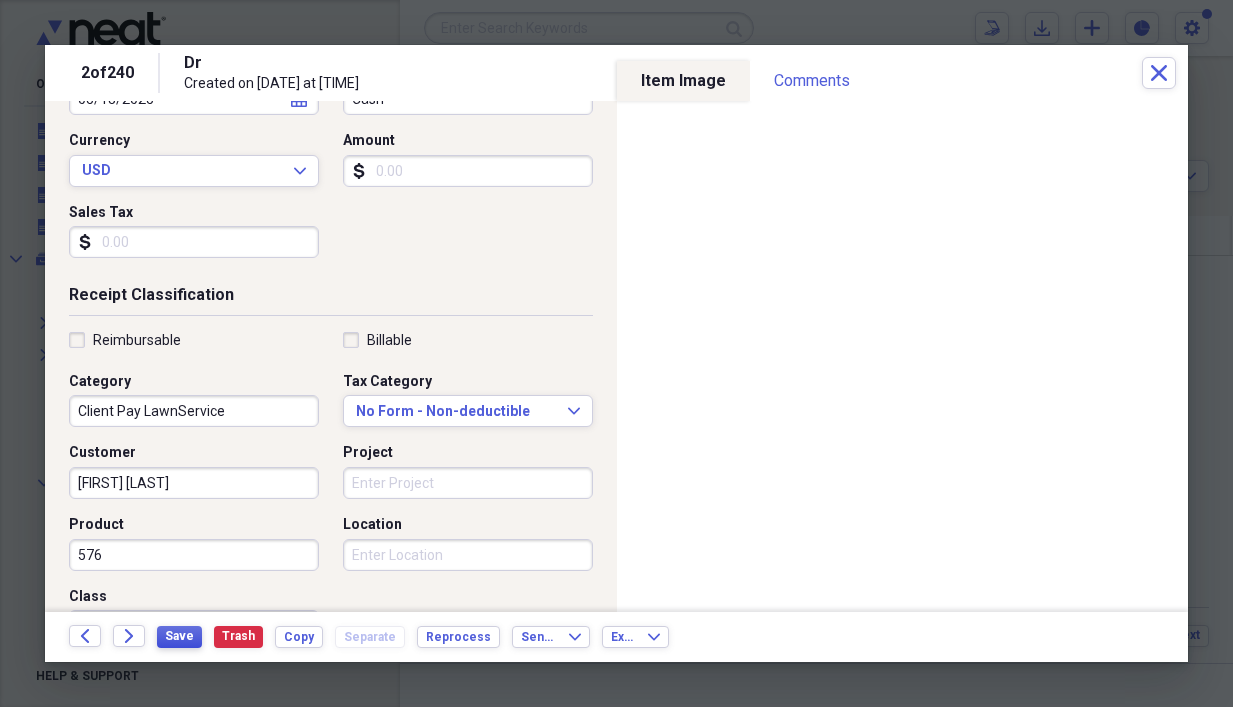 click on "Save" at bounding box center (179, 636) 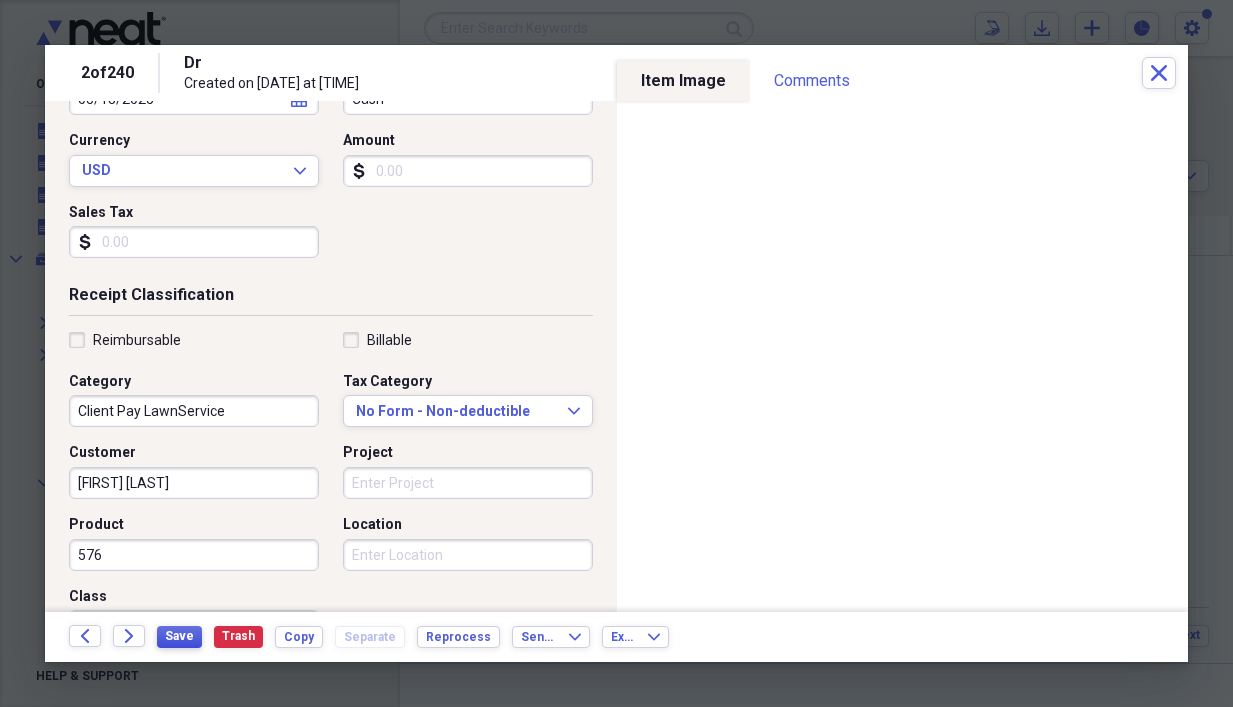 click on "Save" at bounding box center (179, 636) 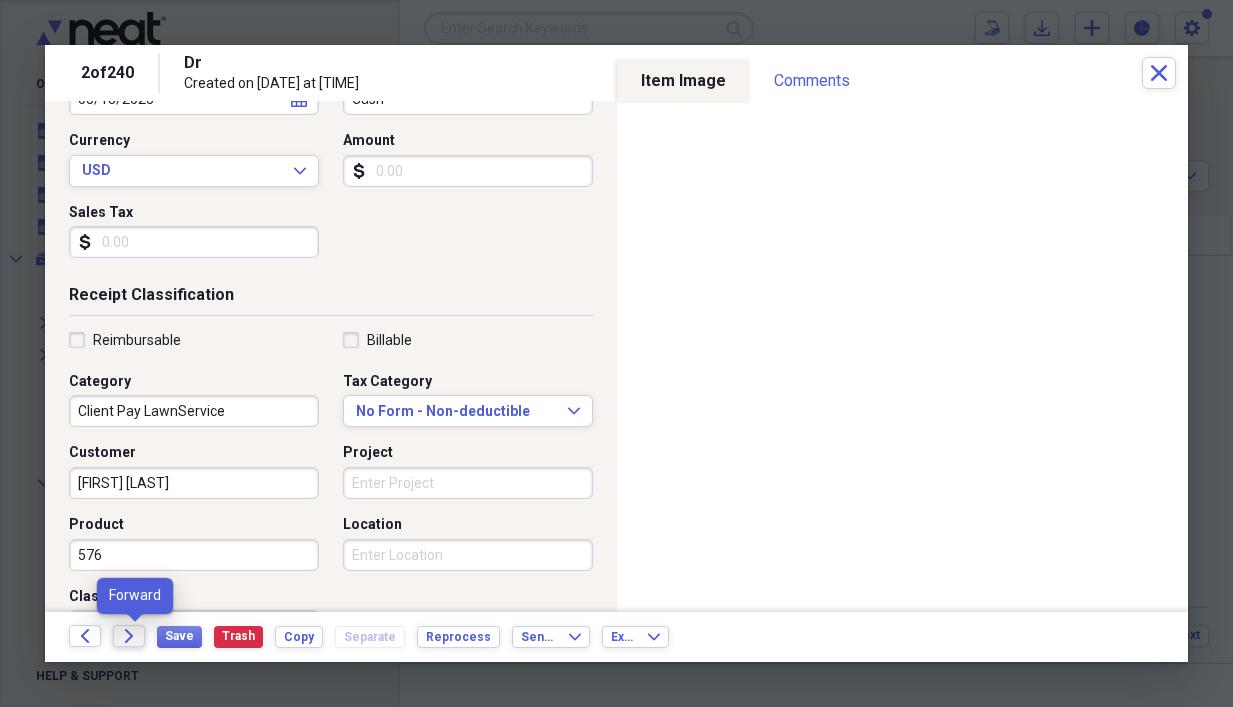 click on "Forward" 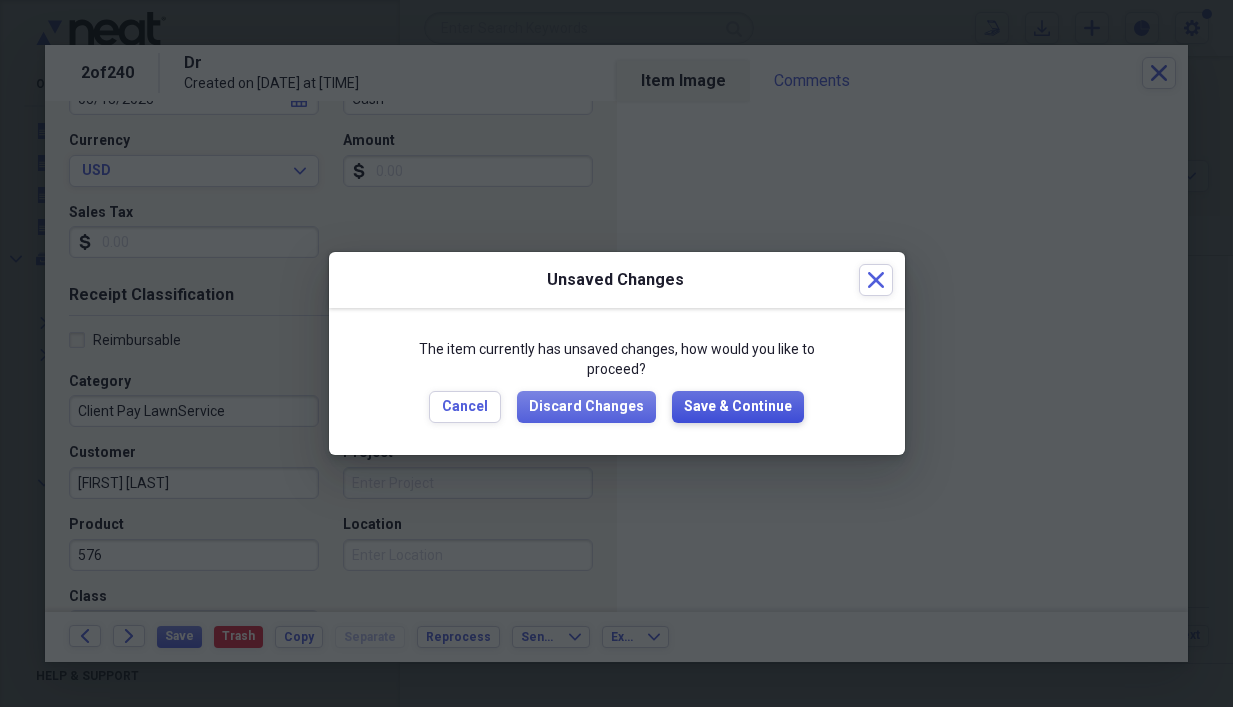 click on "Save & Continue" at bounding box center (738, 407) 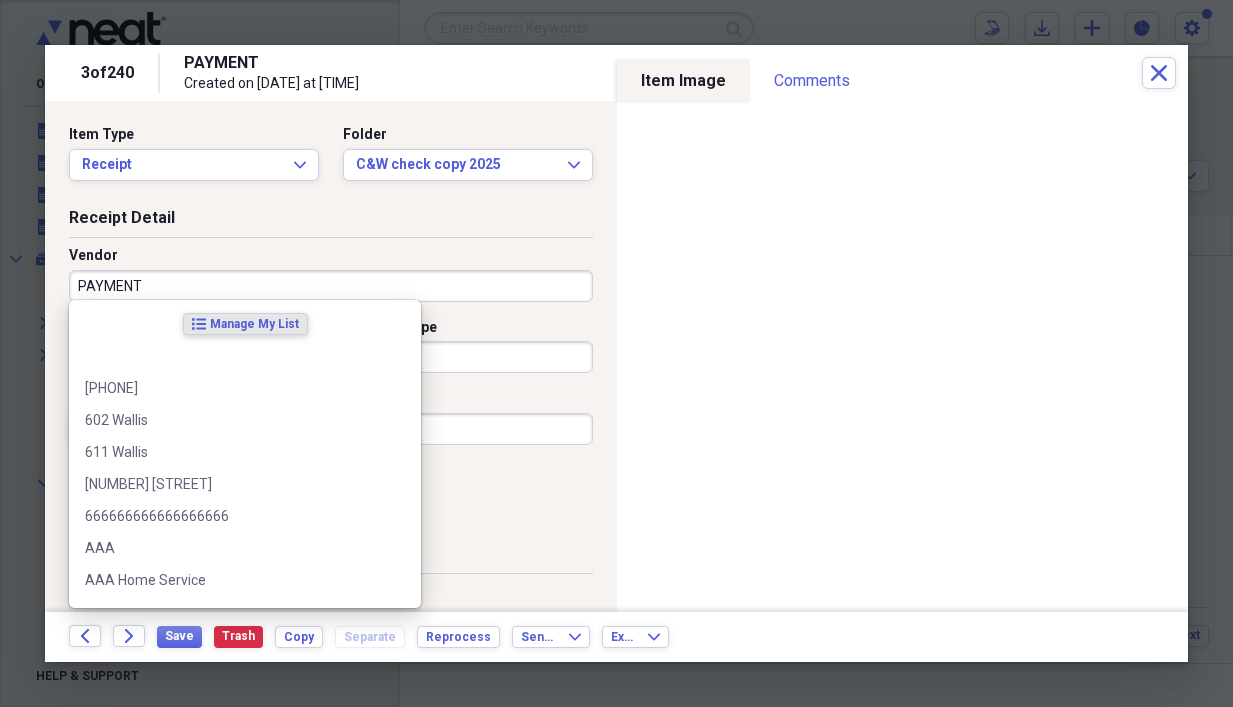 click on "PAYMENT" at bounding box center (331, 286) 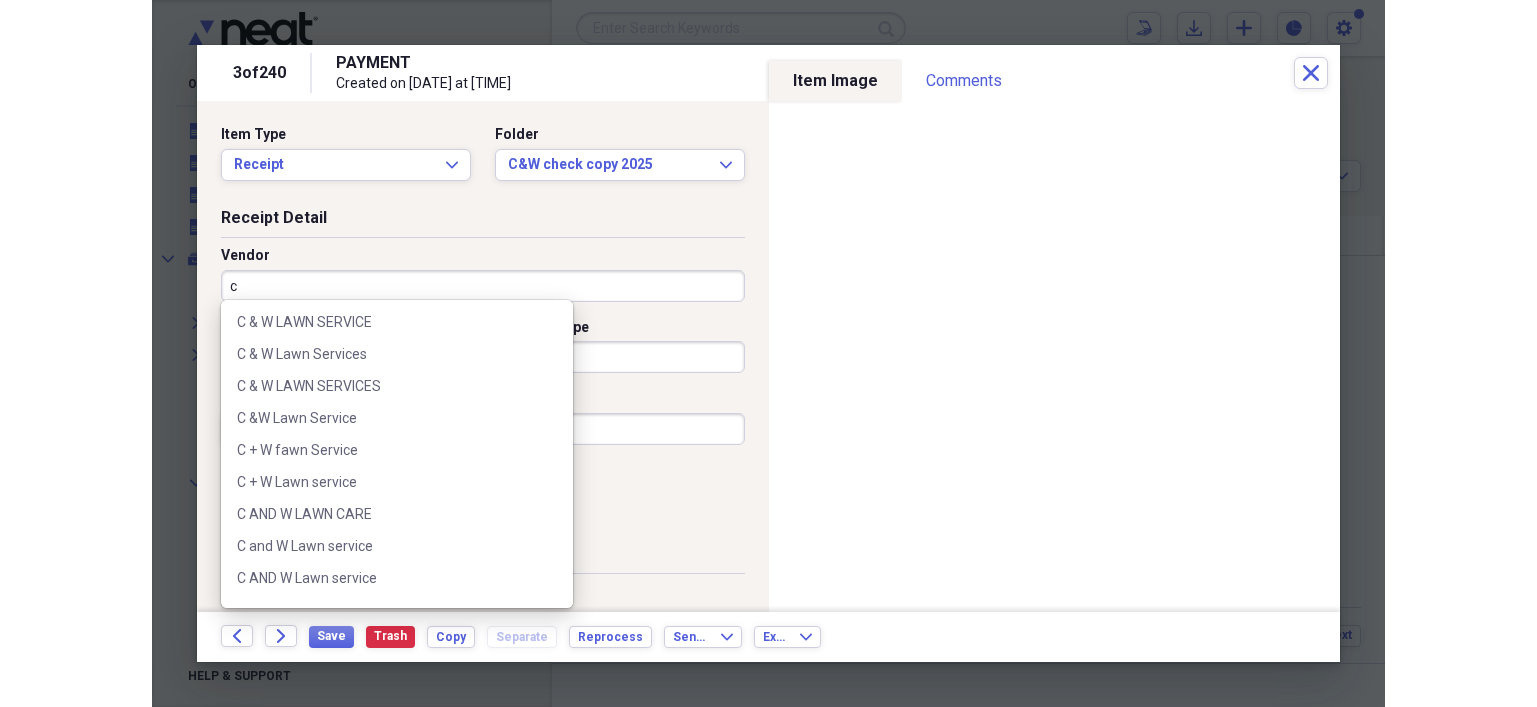 scroll, scrollTop: 1098, scrollLeft: 0, axis: vertical 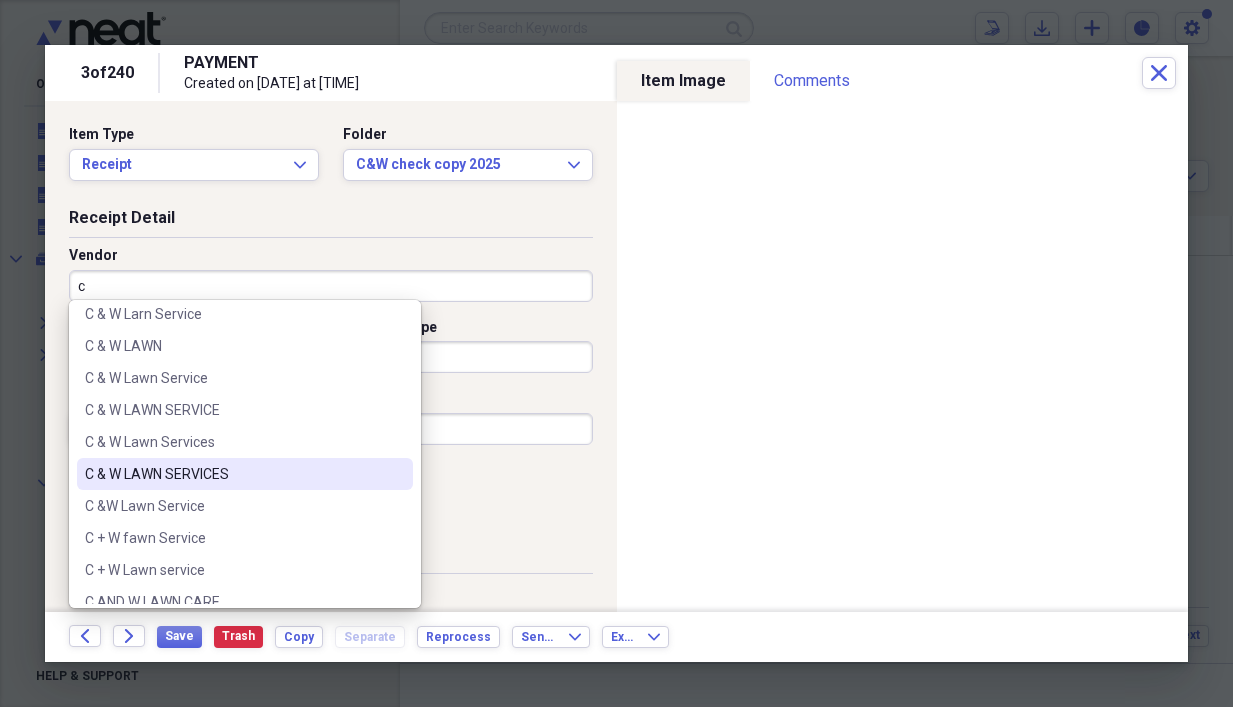 click on "C & W LAWN SERVICES" at bounding box center [245, 474] 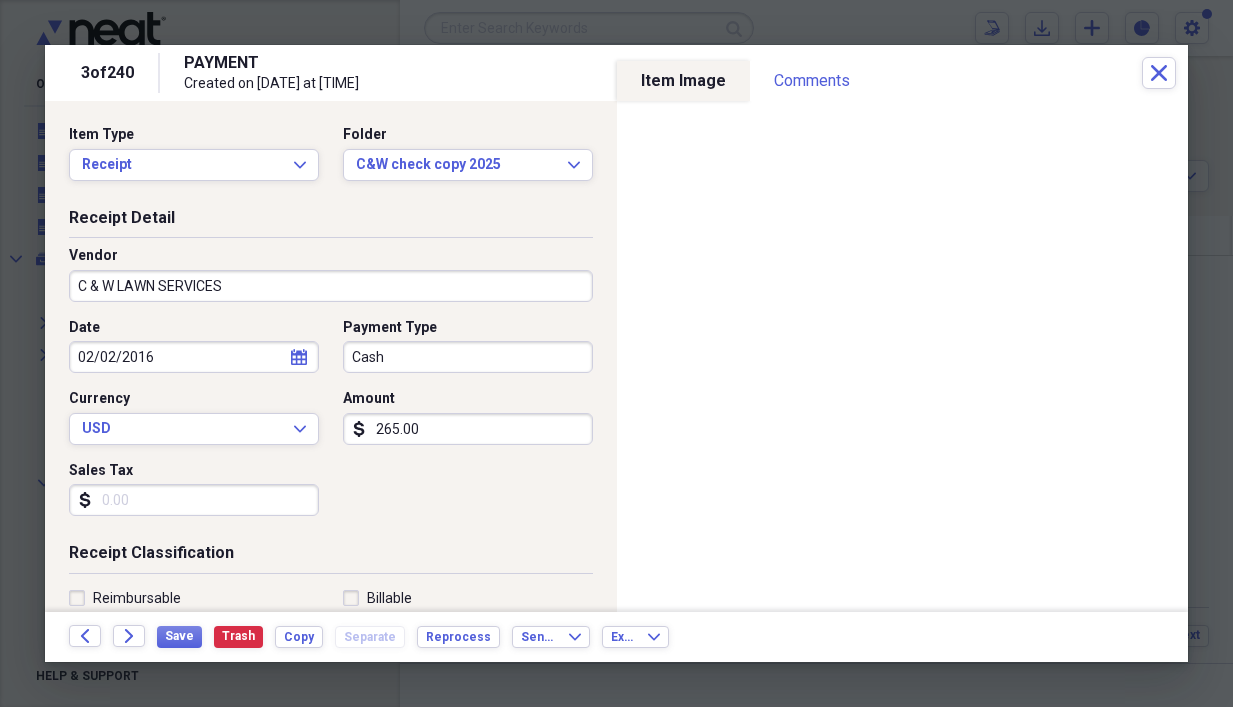 type on "Client Pay LawnService" 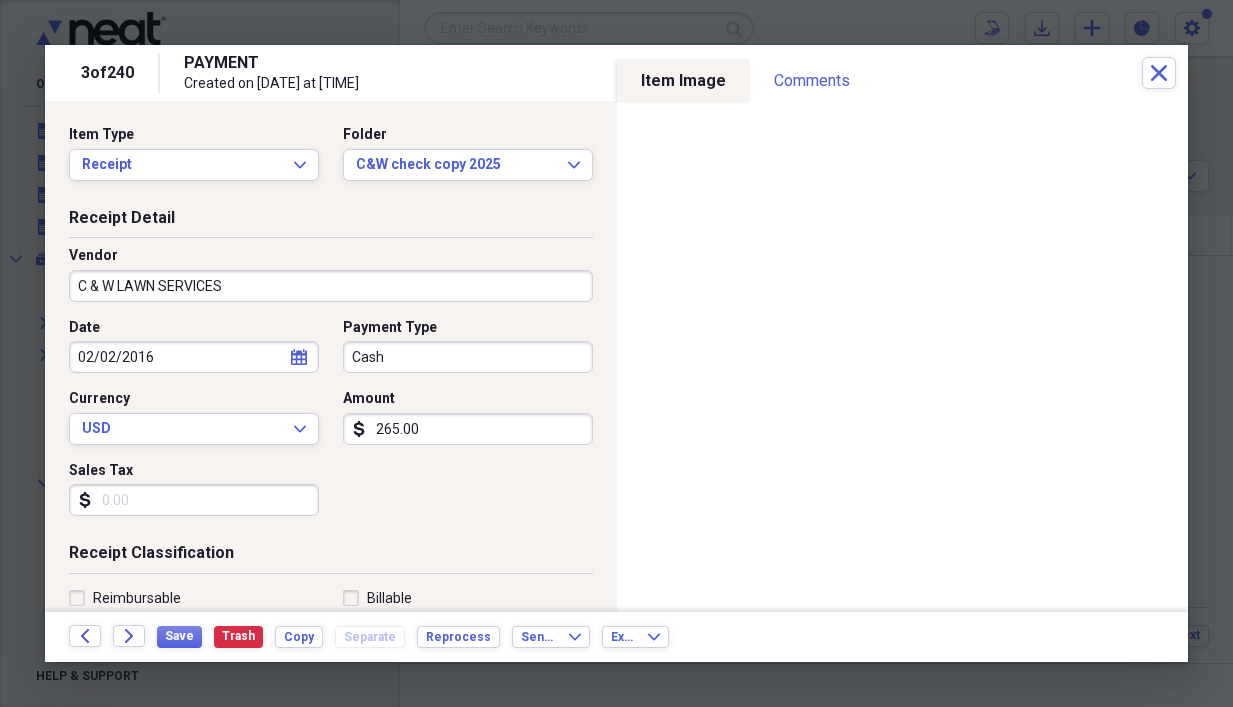select on "1" 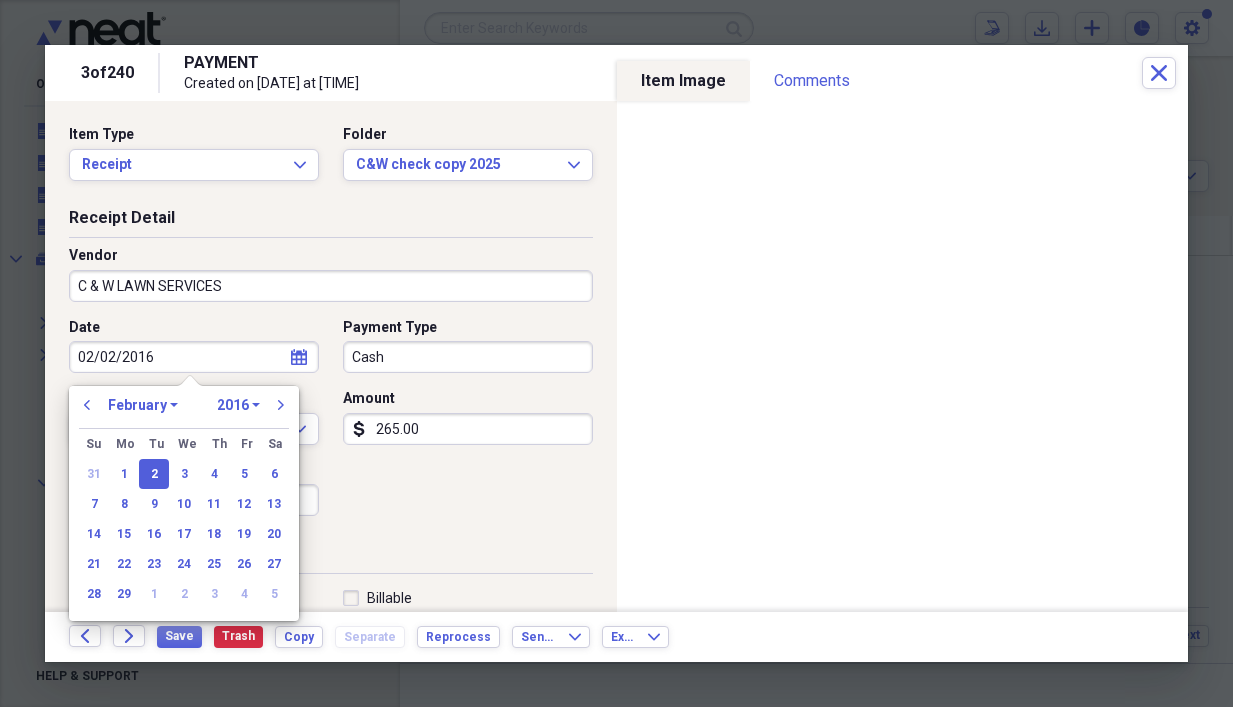 click on "02/02/2016" at bounding box center (194, 357) 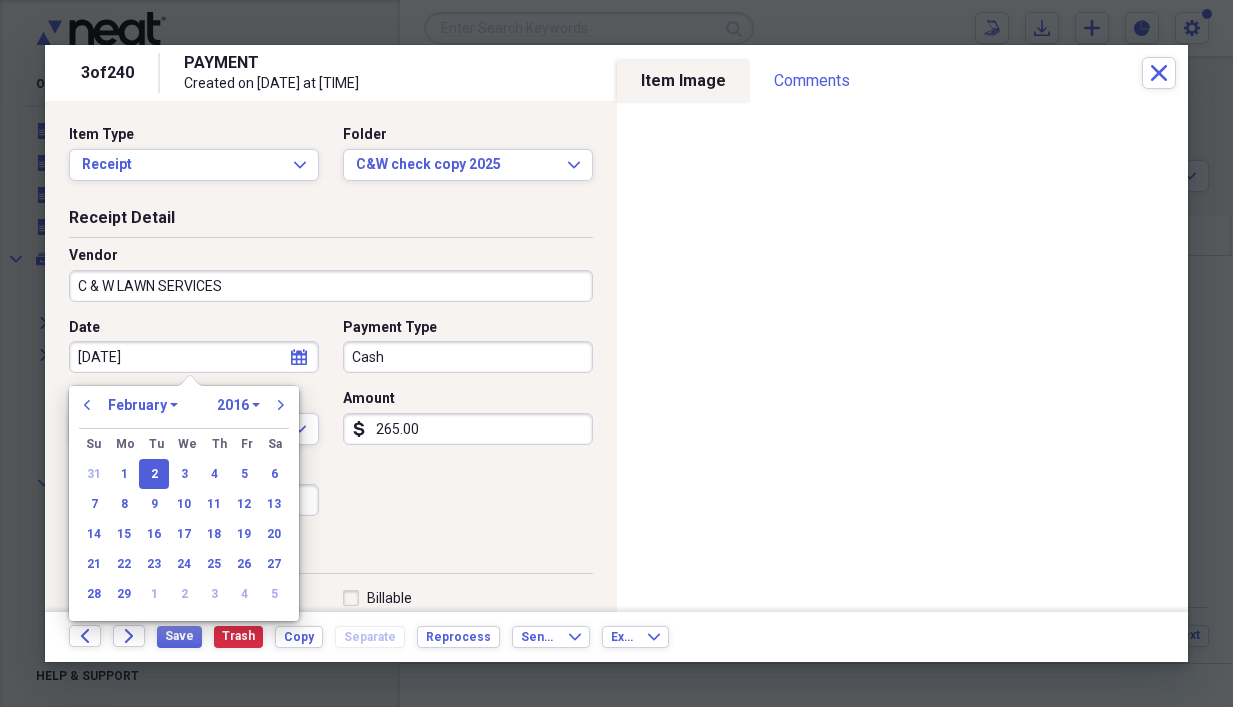 type on "[DATE]" 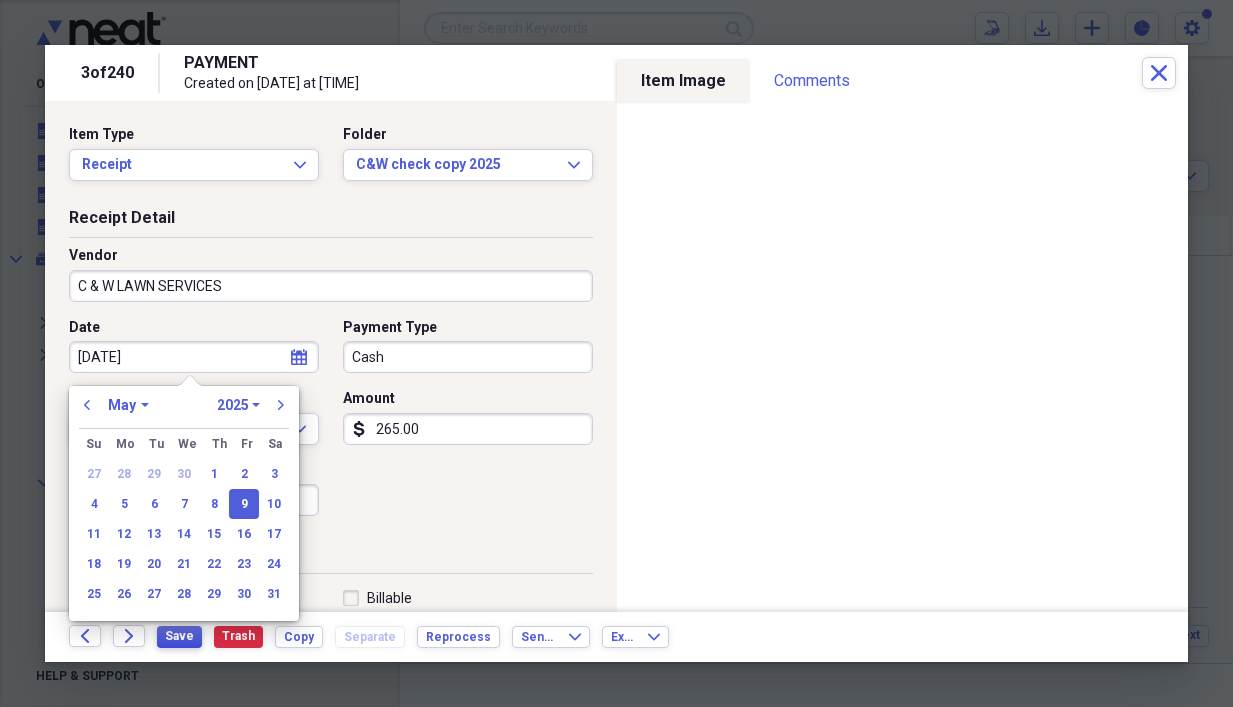 type on "05/09/2025" 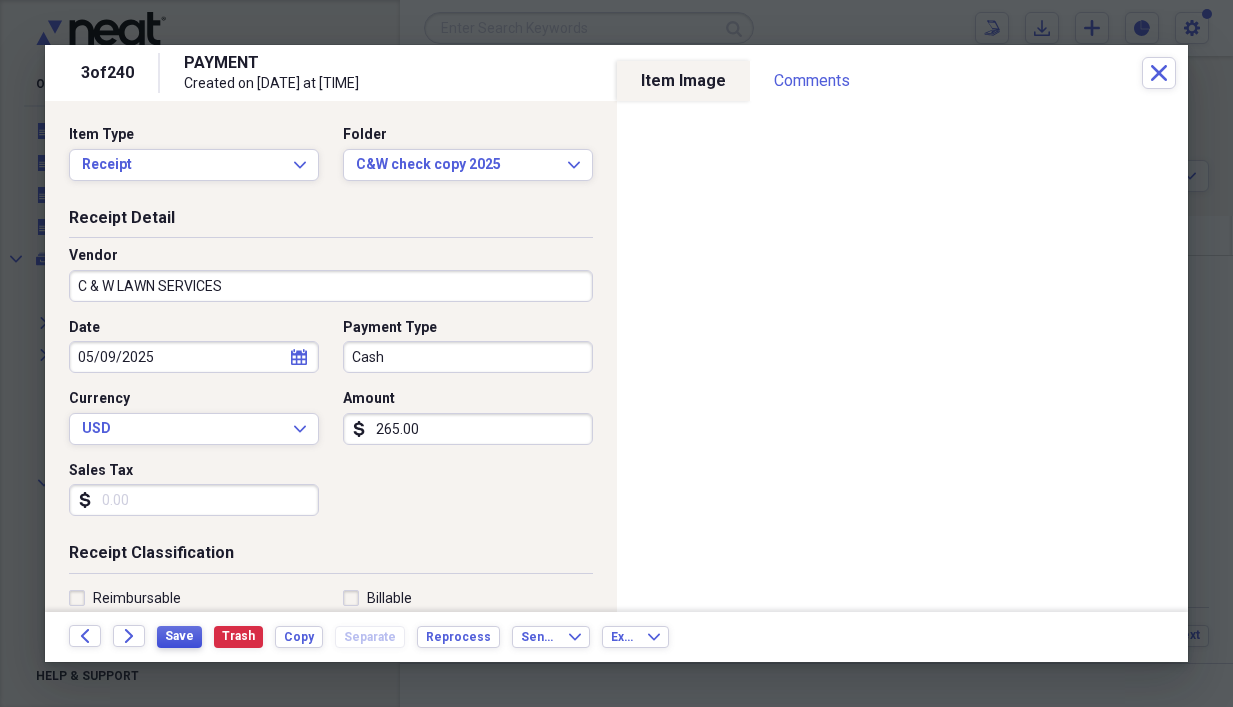 click on "Save" at bounding box center (179, 636) 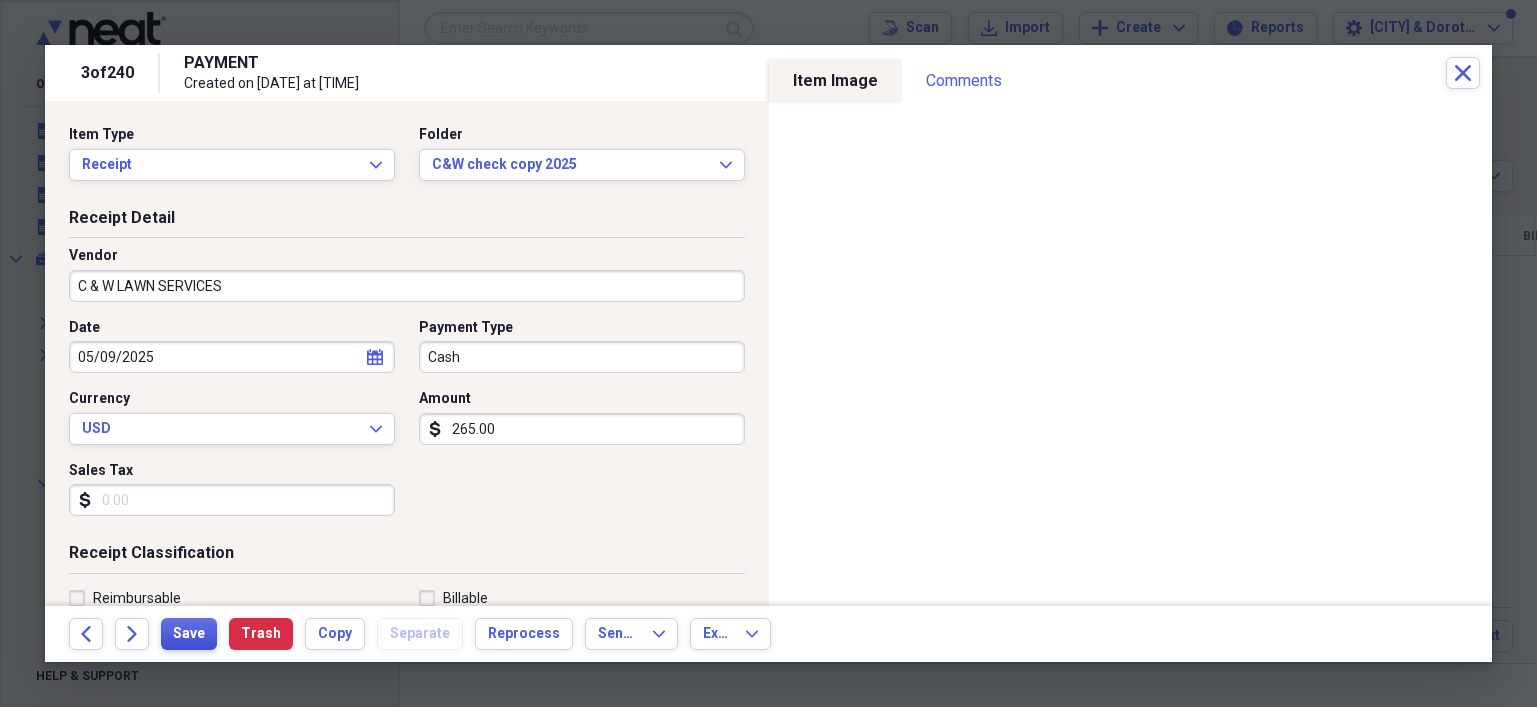 click on "Save" at bounding box center (189, 634) 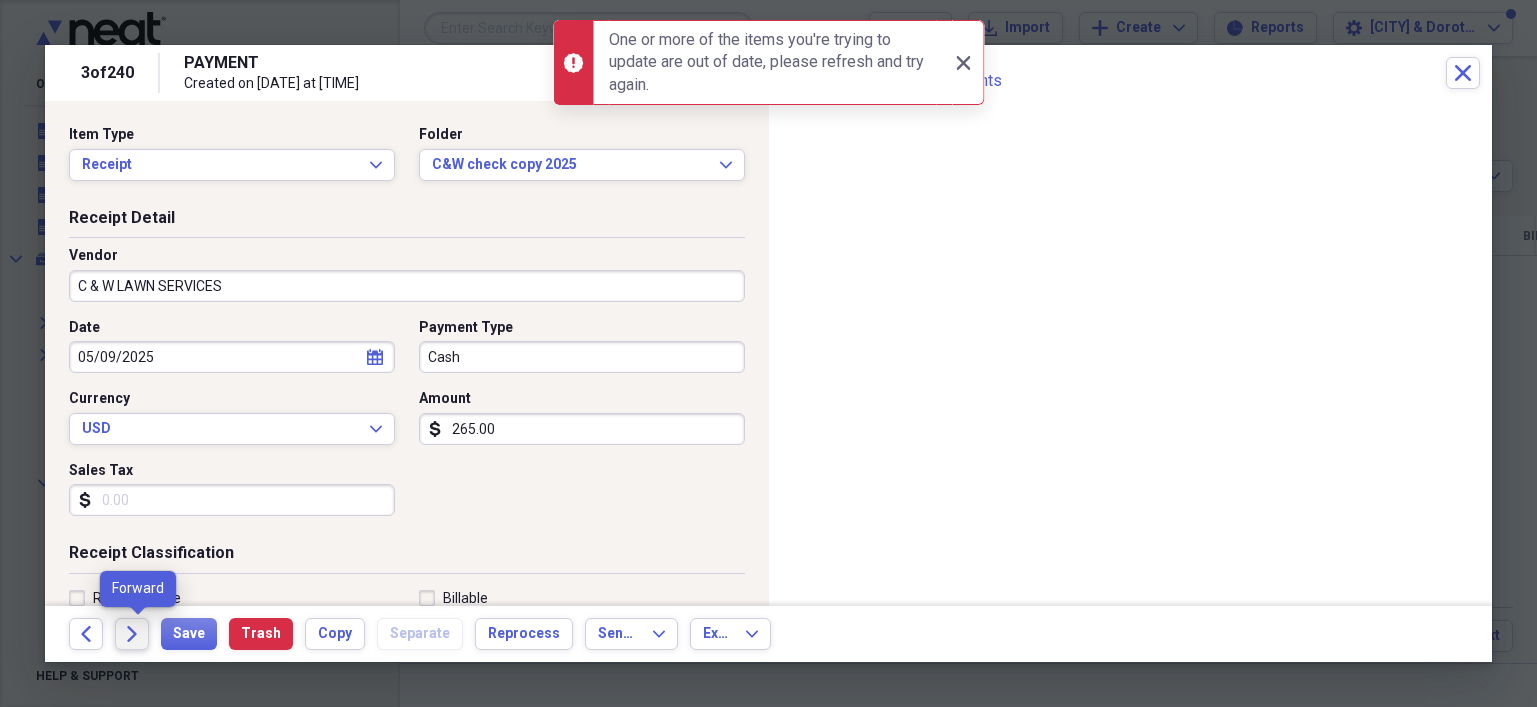 click on "Forward" 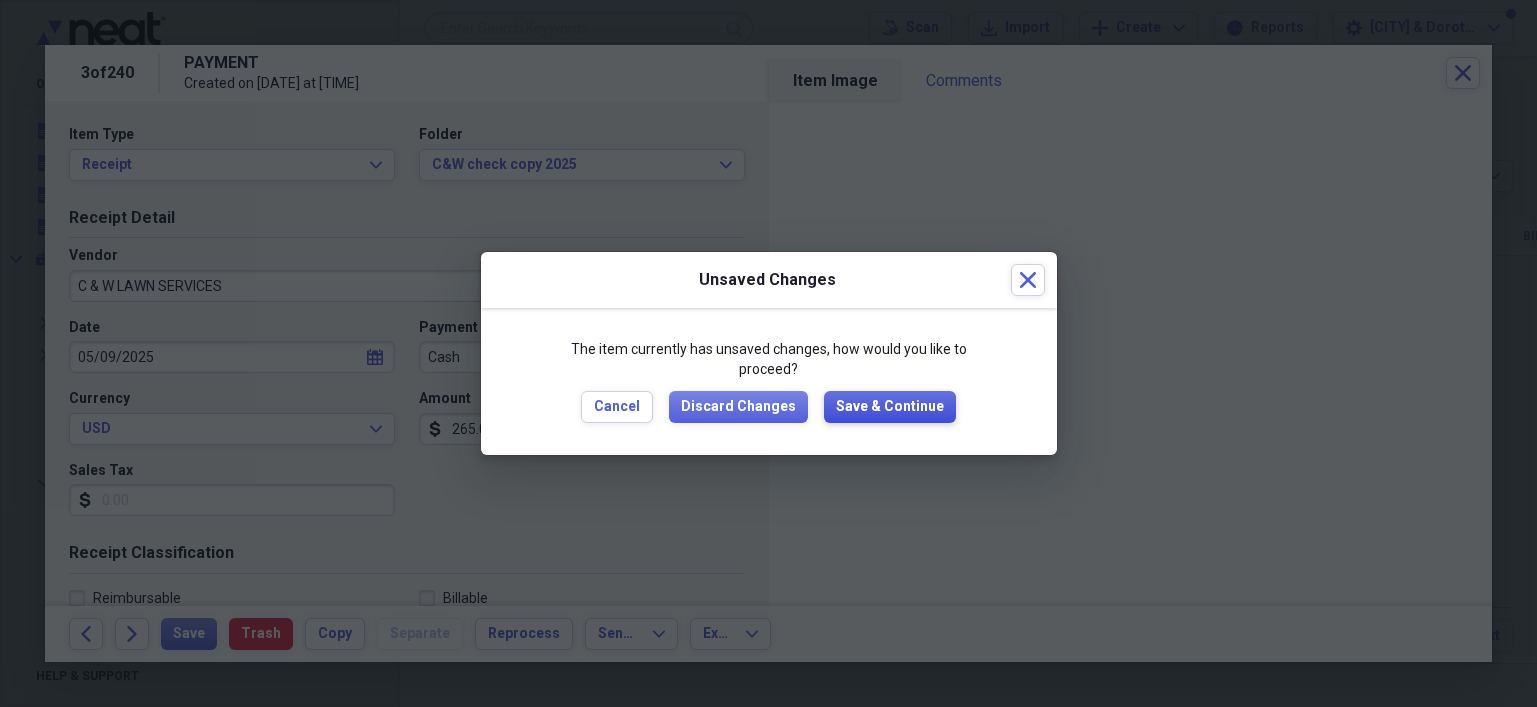 click on "Save & Continue" at bounding box center [890, 407] 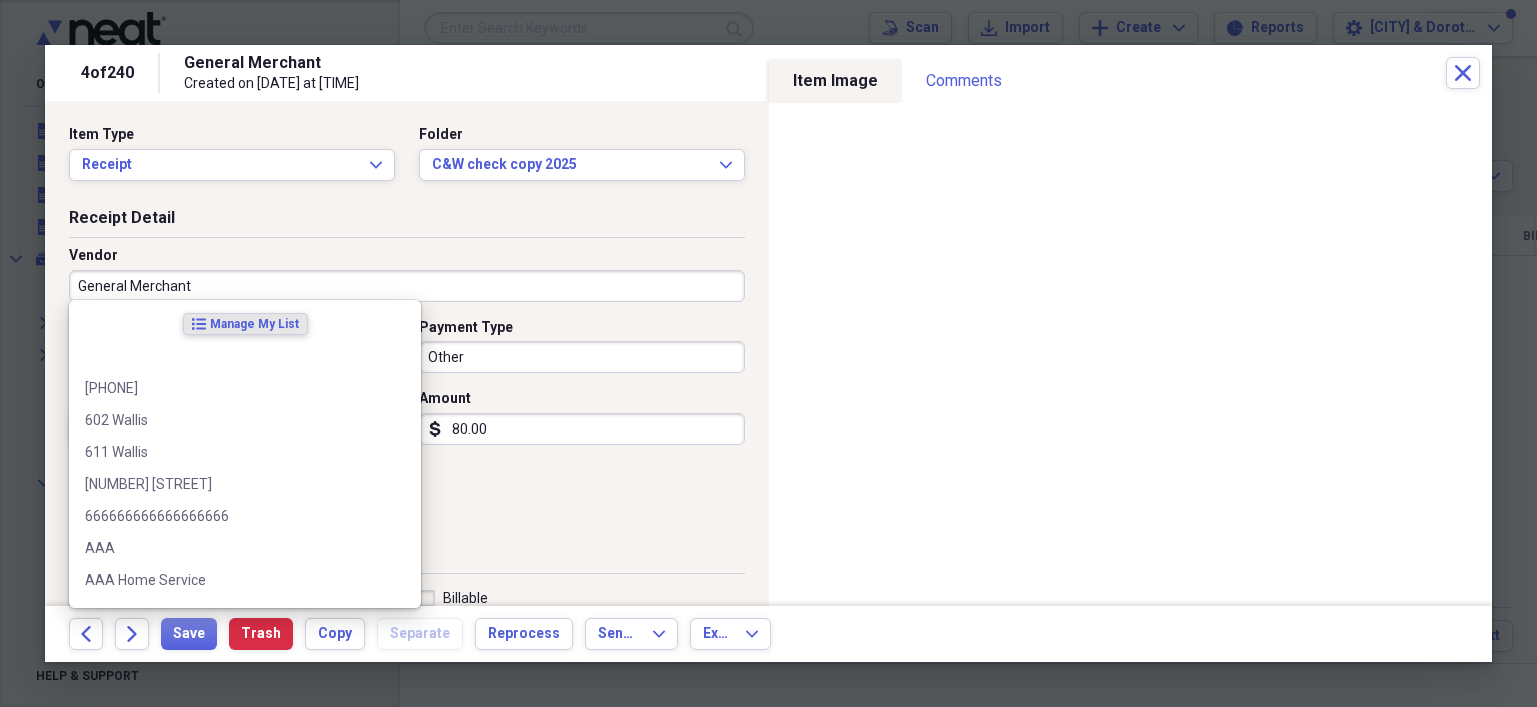 click on "General Merchant" at bounding box center [407, 286] 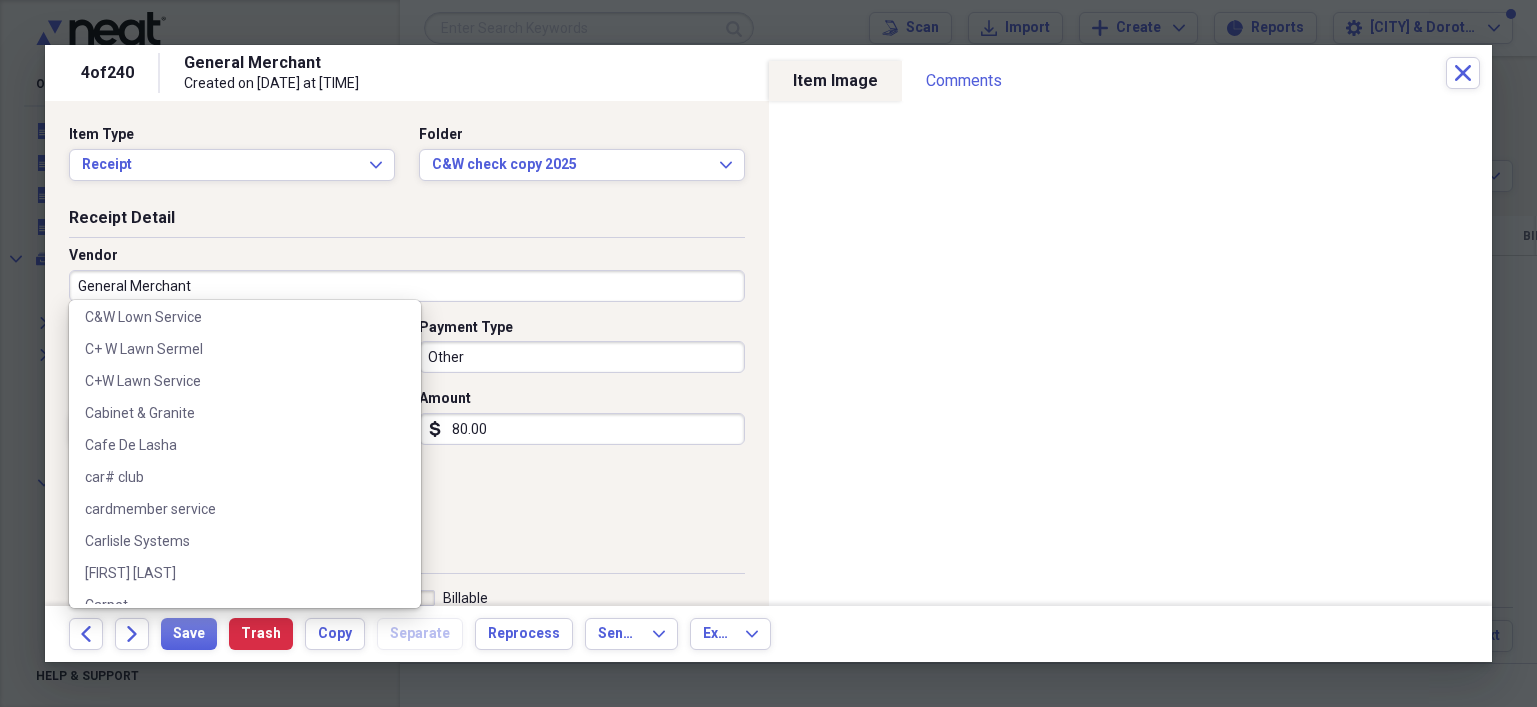 scroll, scrollTop: 3385, scrollLeft: 0, axis: vertical 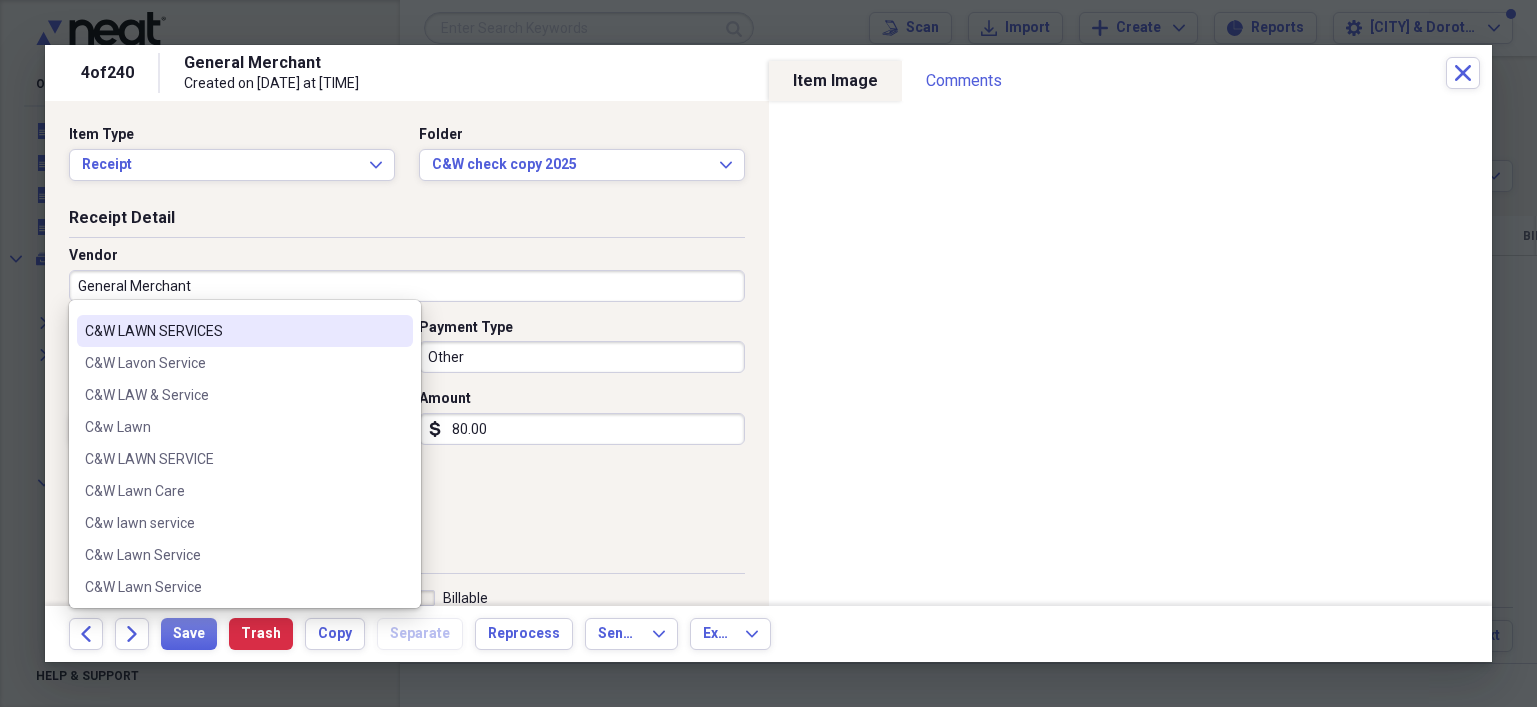 click on "C&W  LAWN  SERVICES" at bounding box center [233, 331] 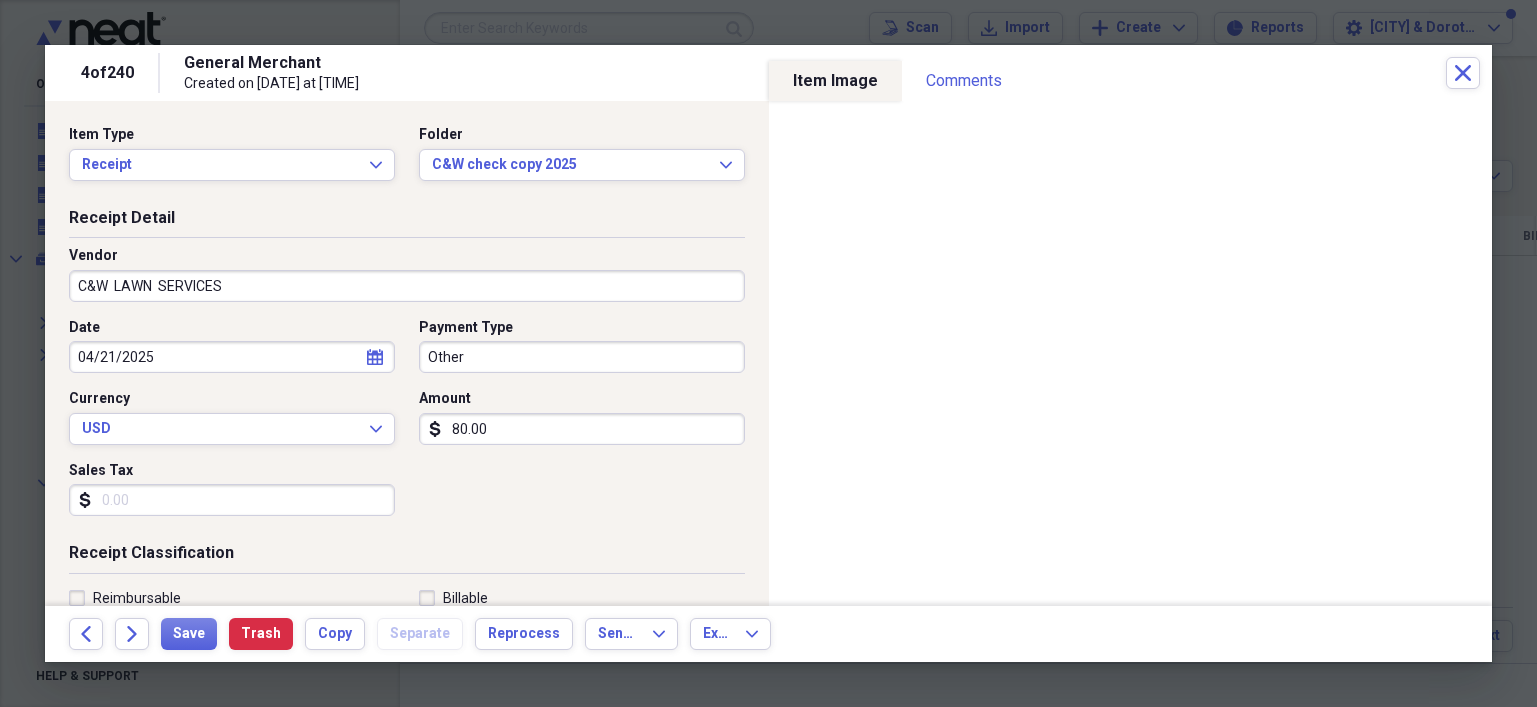 type on "C&W  LAWN  SERVICES" 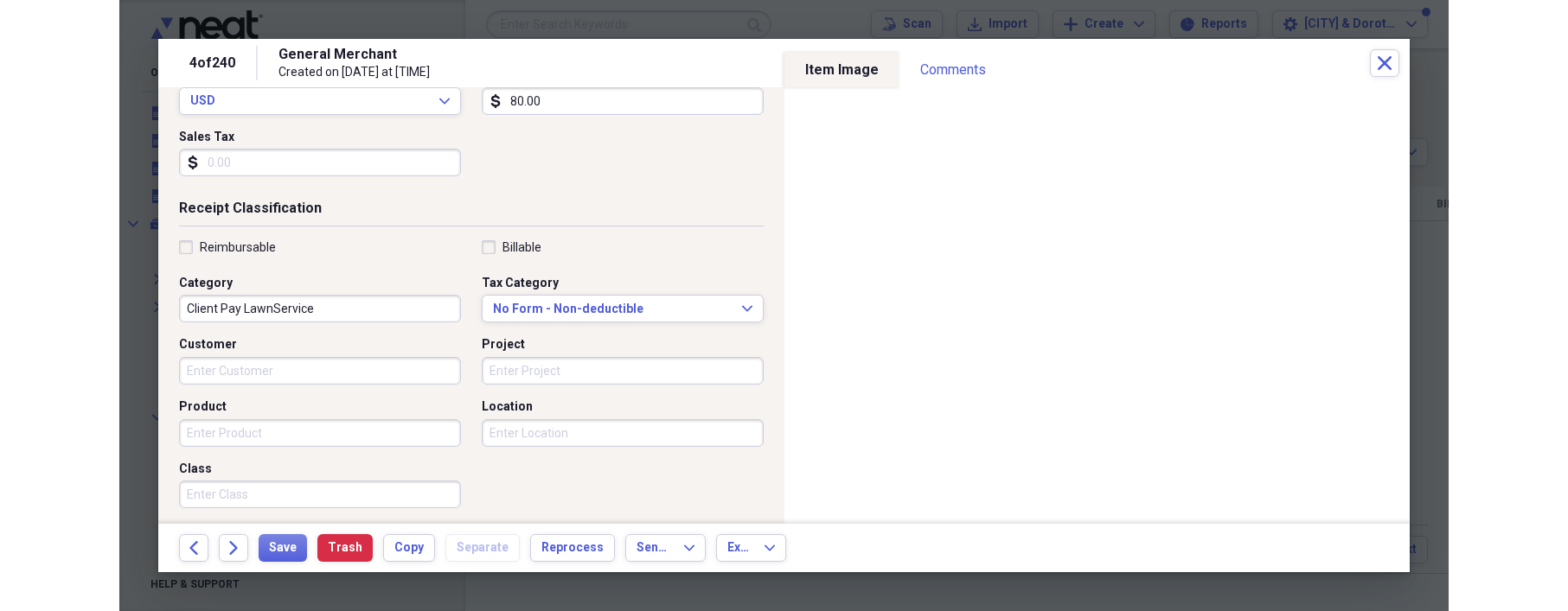 scroll, scrollTop: 276, scrollLeft: 0, axis: vertical 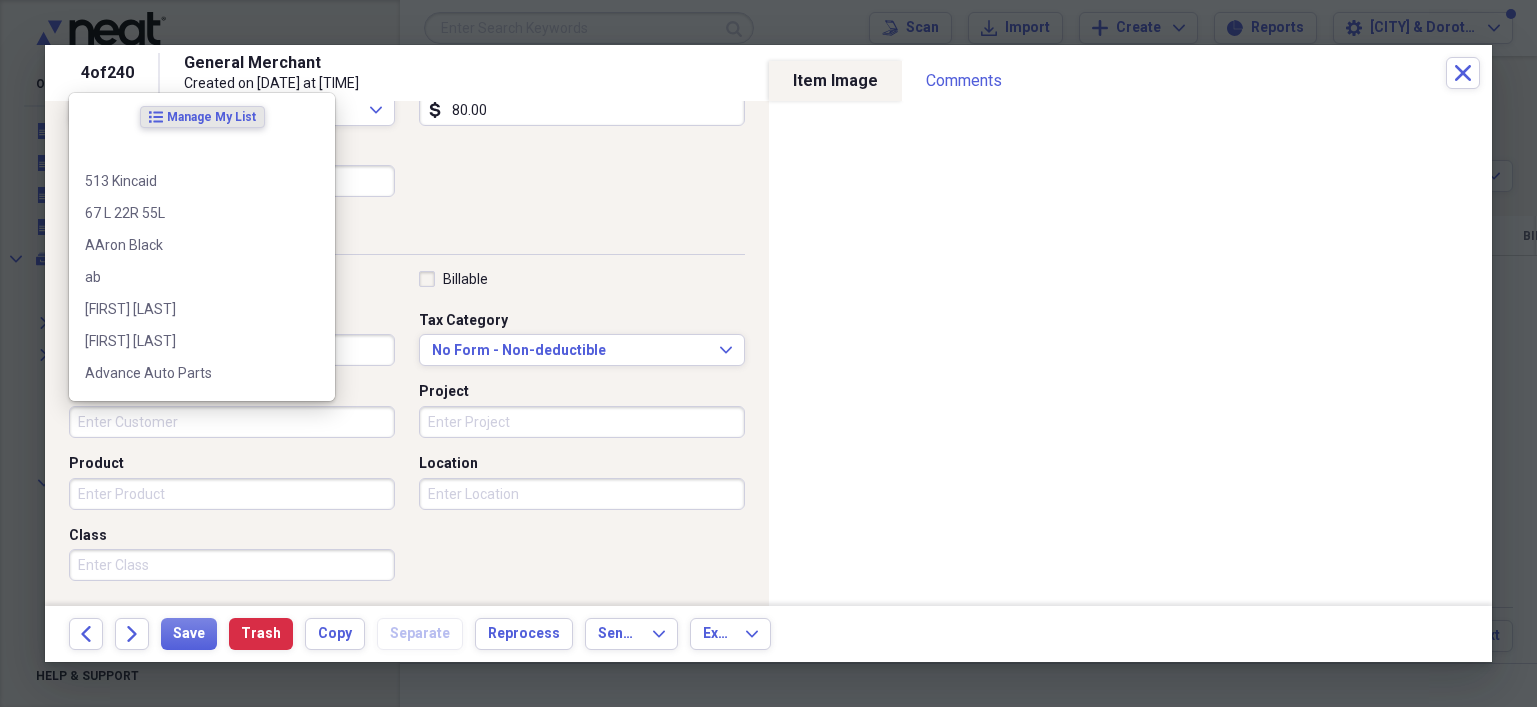 click on "Customer" at bounding box center [232, 422] 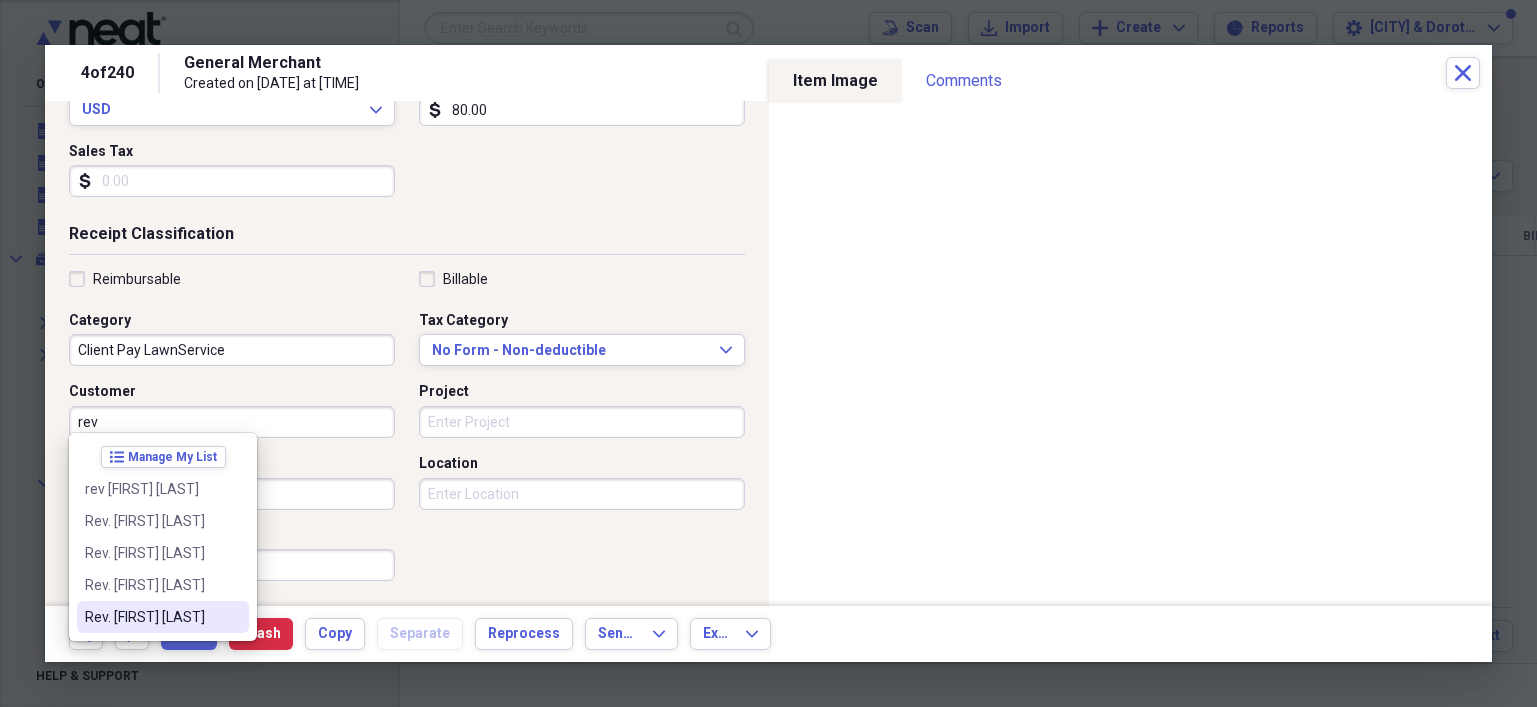 click on "Rev. [FIRST] [LAST]" at bounding box center (151, 617) 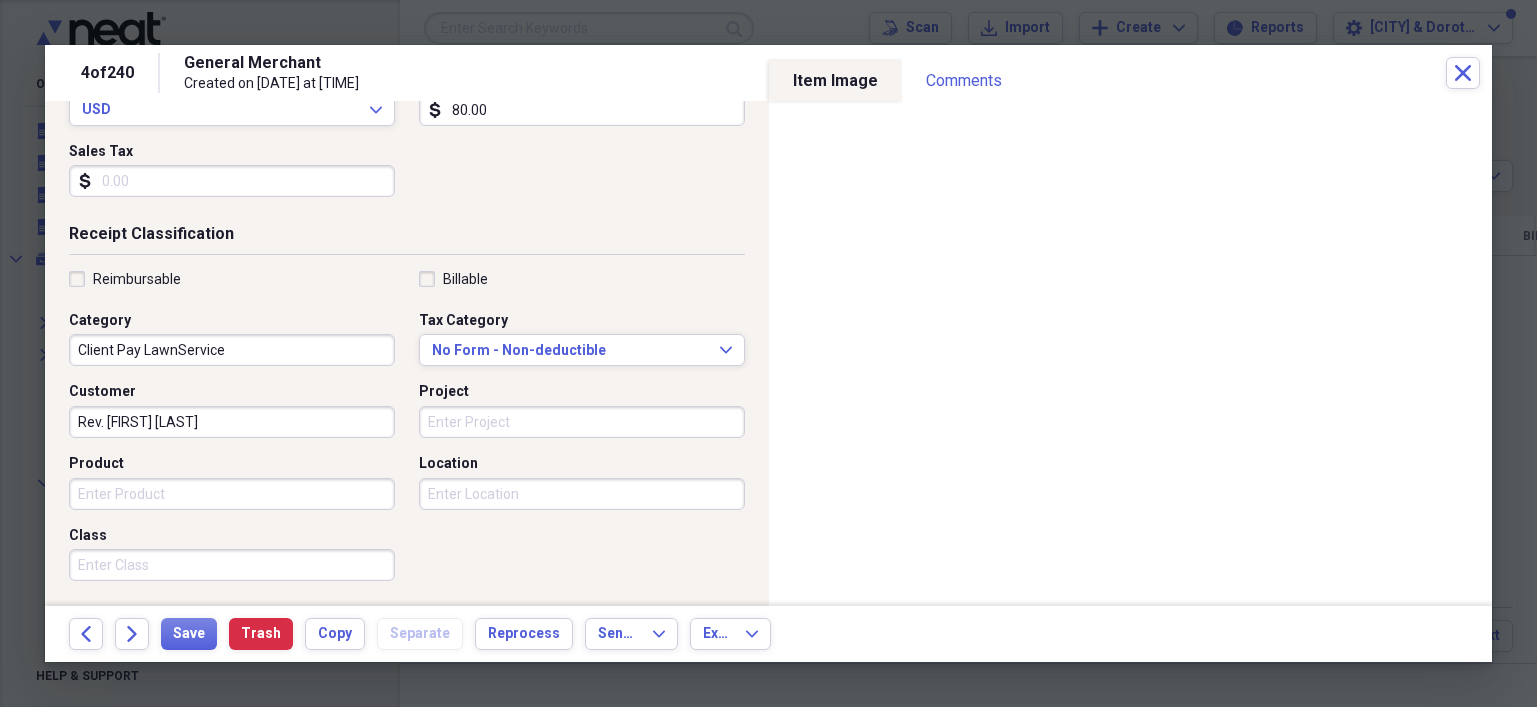 click on "Product" at bounding box center (232, 494) 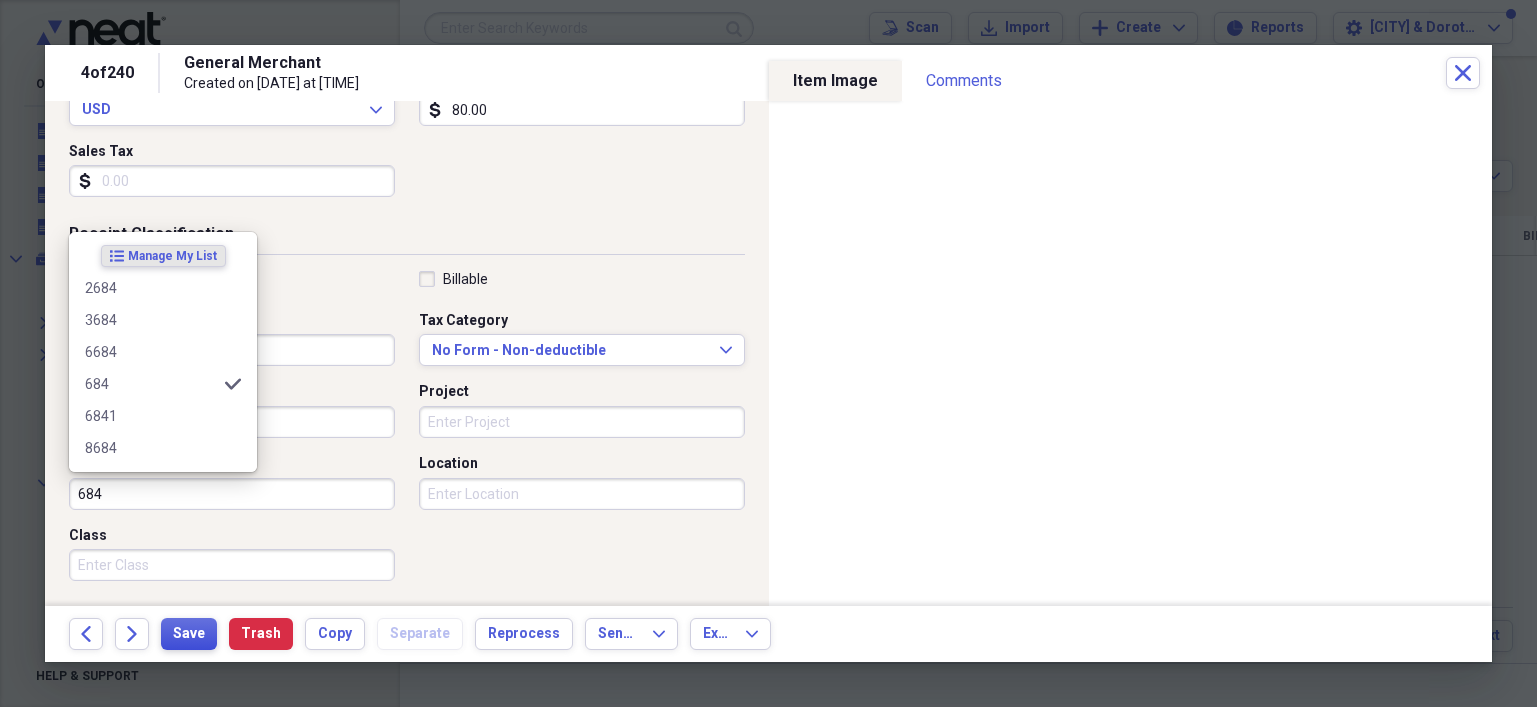 type on "684" 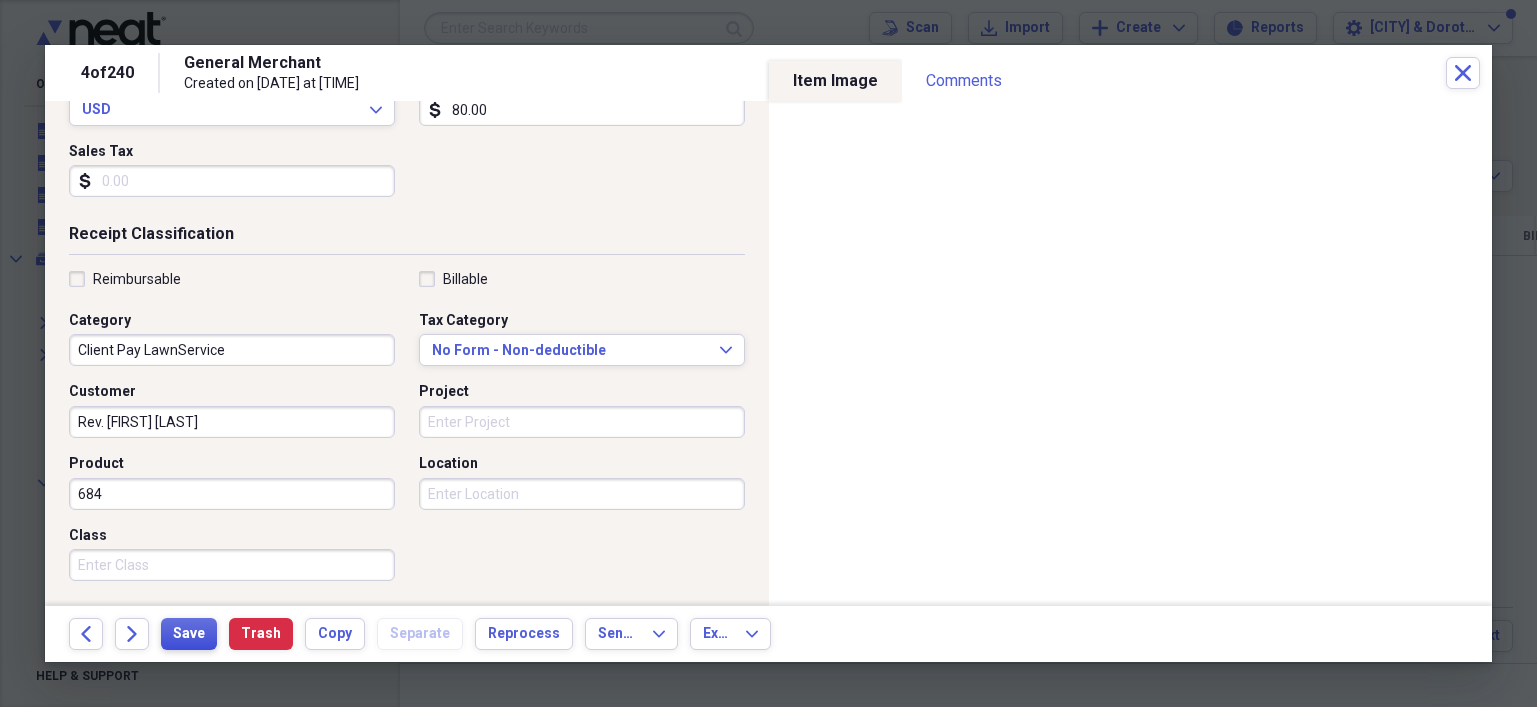 click on "Save" at bounding box center [189, 634] 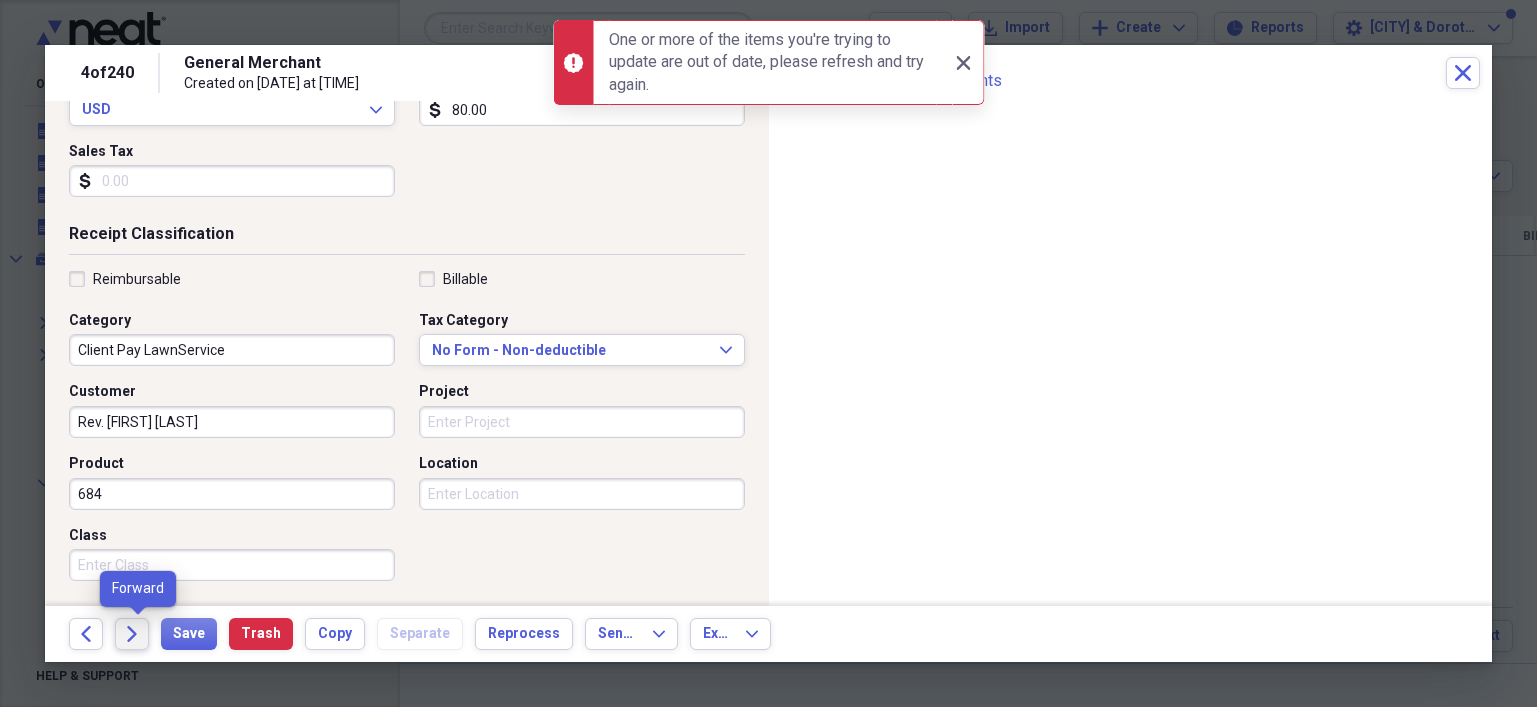 click on "Forward" 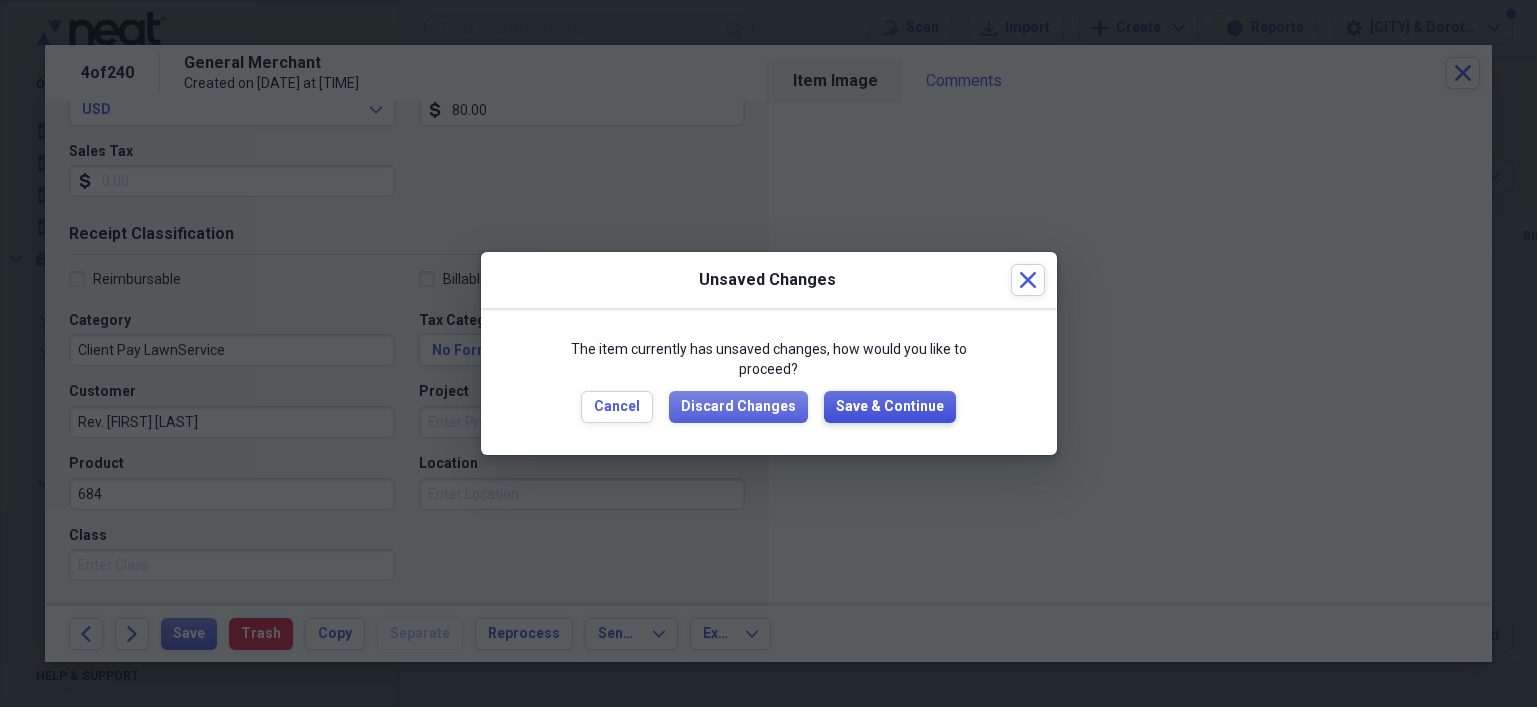 click on "Save & Continue" at bounding box center (890, 407) 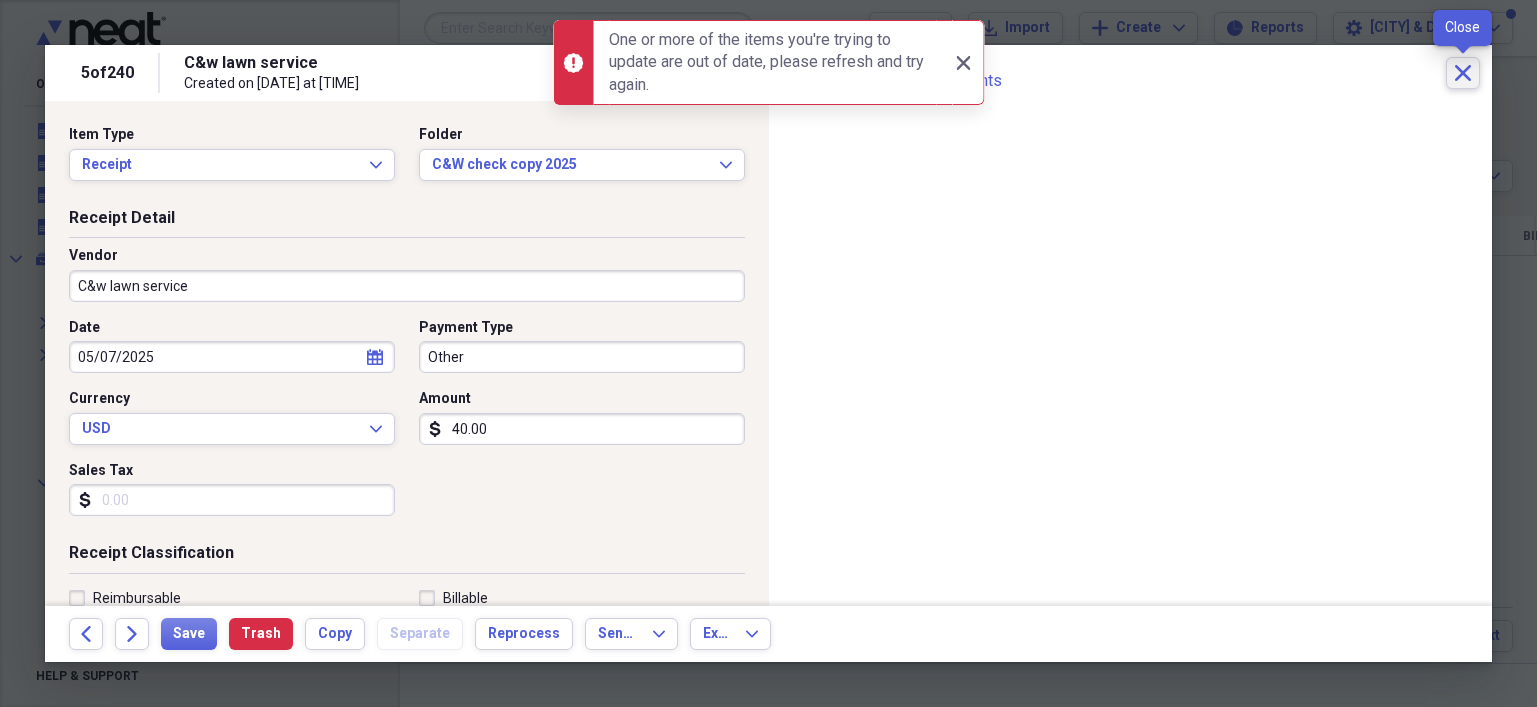 click on "Close" 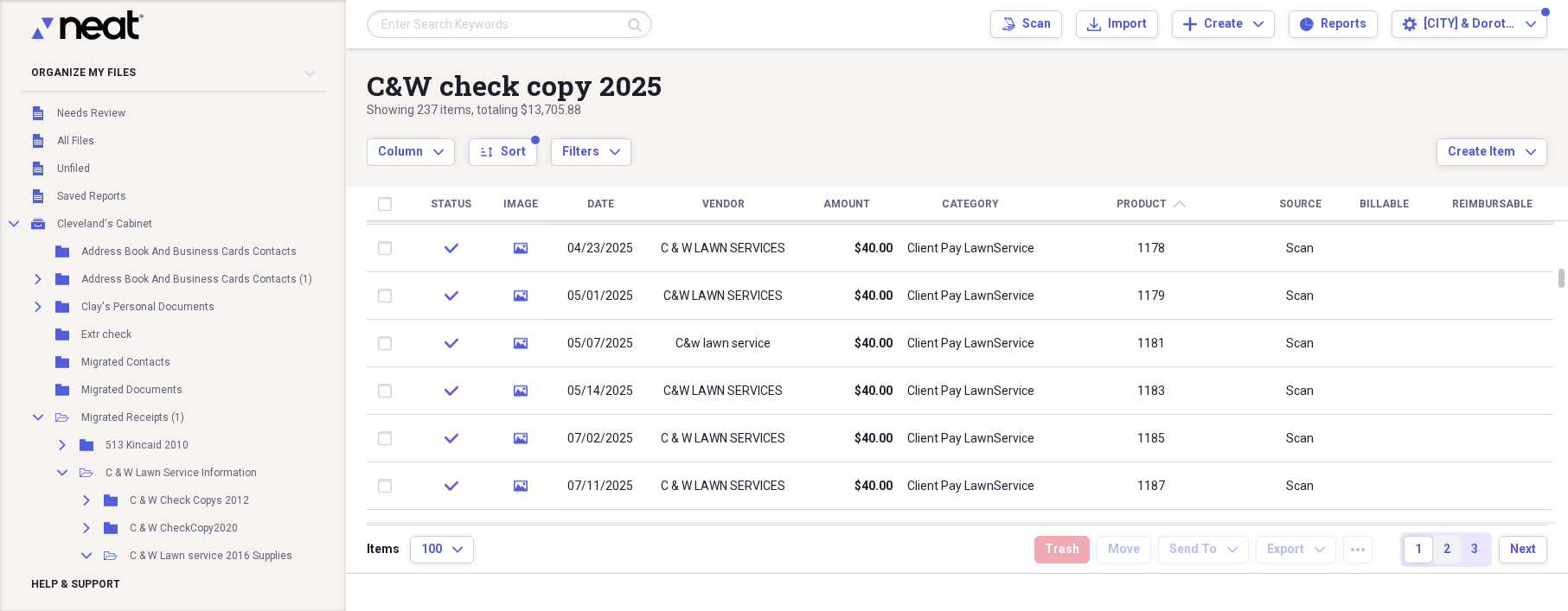 click on "2" at bounding box center (1447, 550) 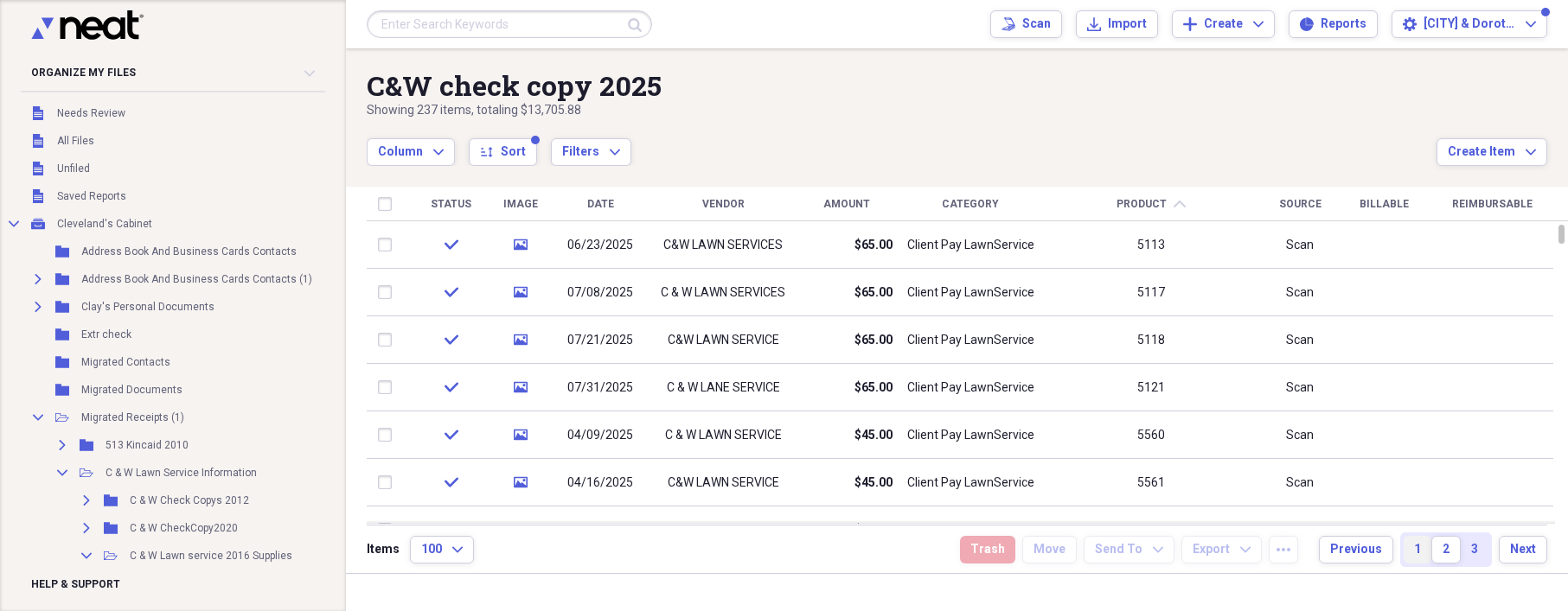 click on "1" at bounding box center [1418, 550] 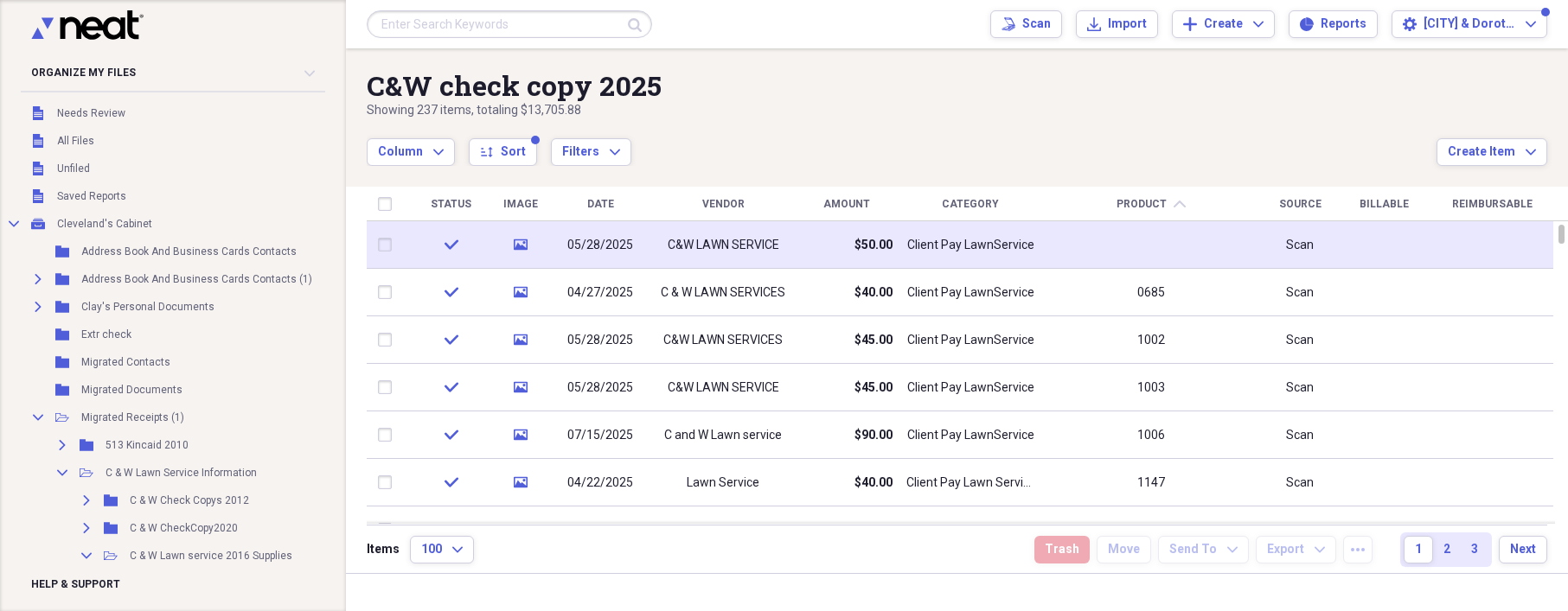 click on "Client Pay LawnService" at bounding box center [970, 245] 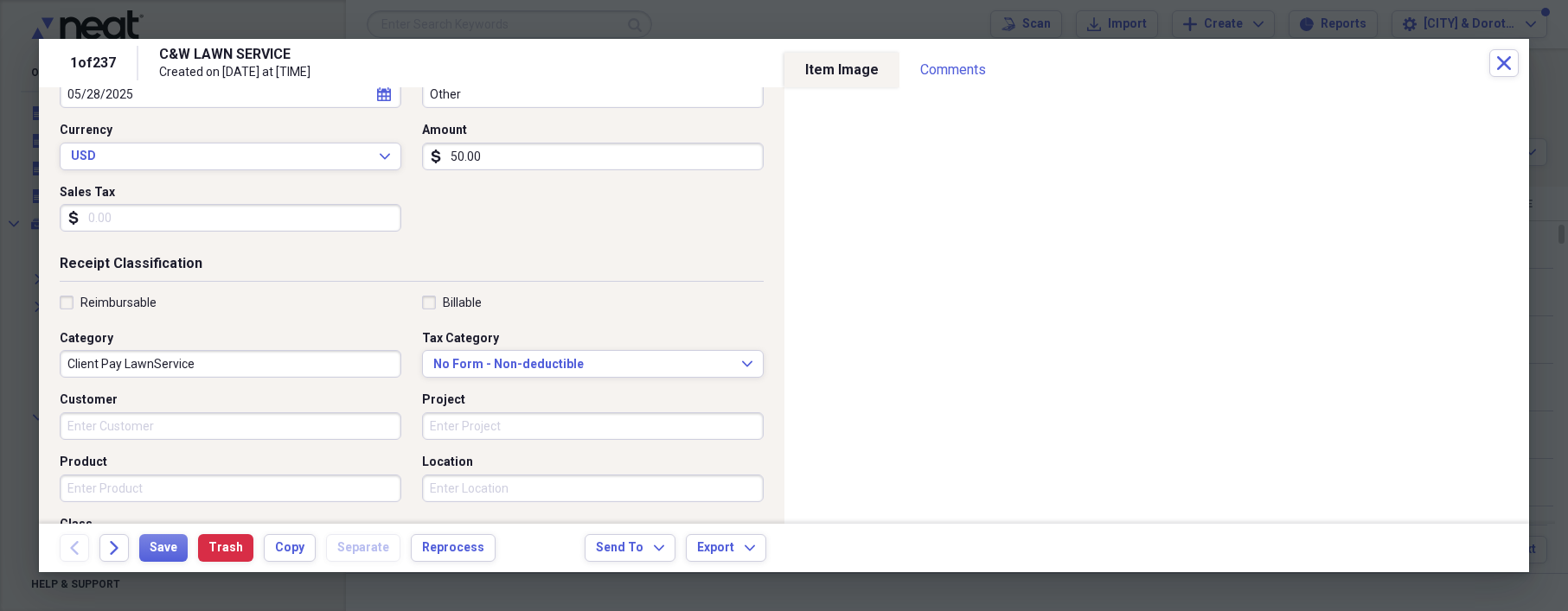 scroll, scrollTop: 227, scrollLeft: 0, axis: vertical 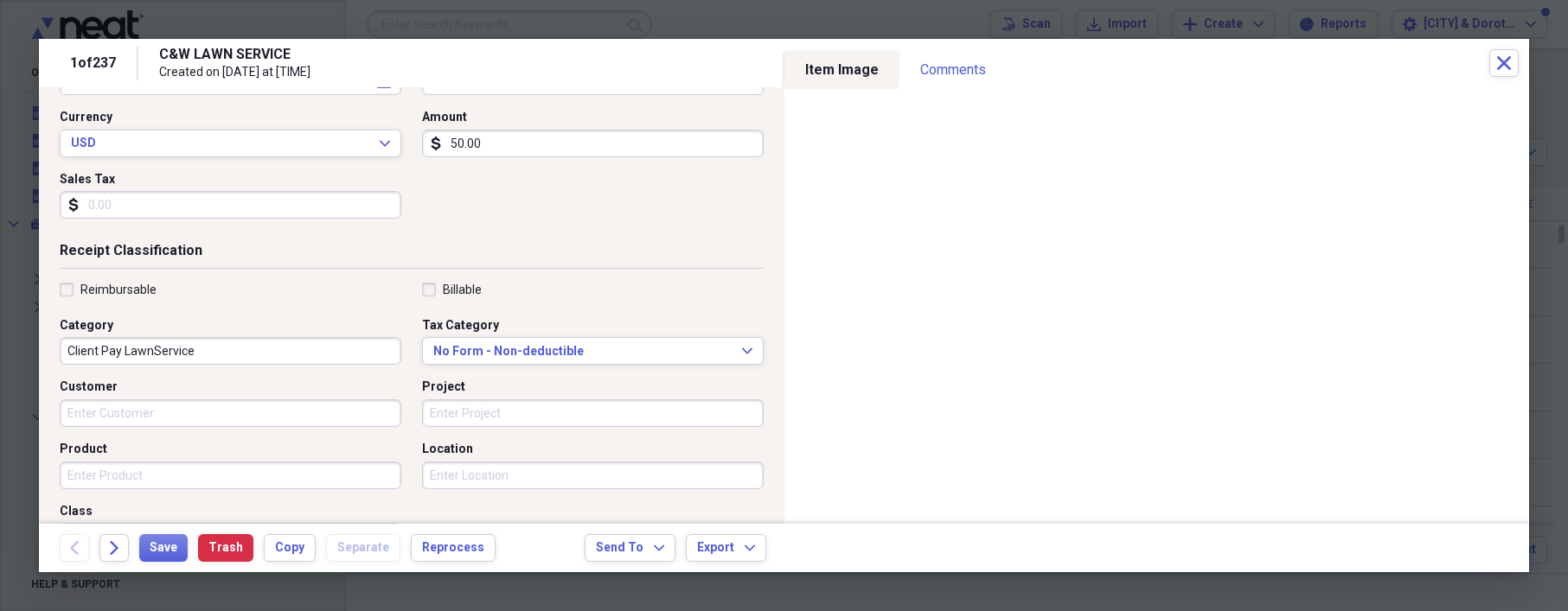 click on "Customer" at bounding box center (230, 413) 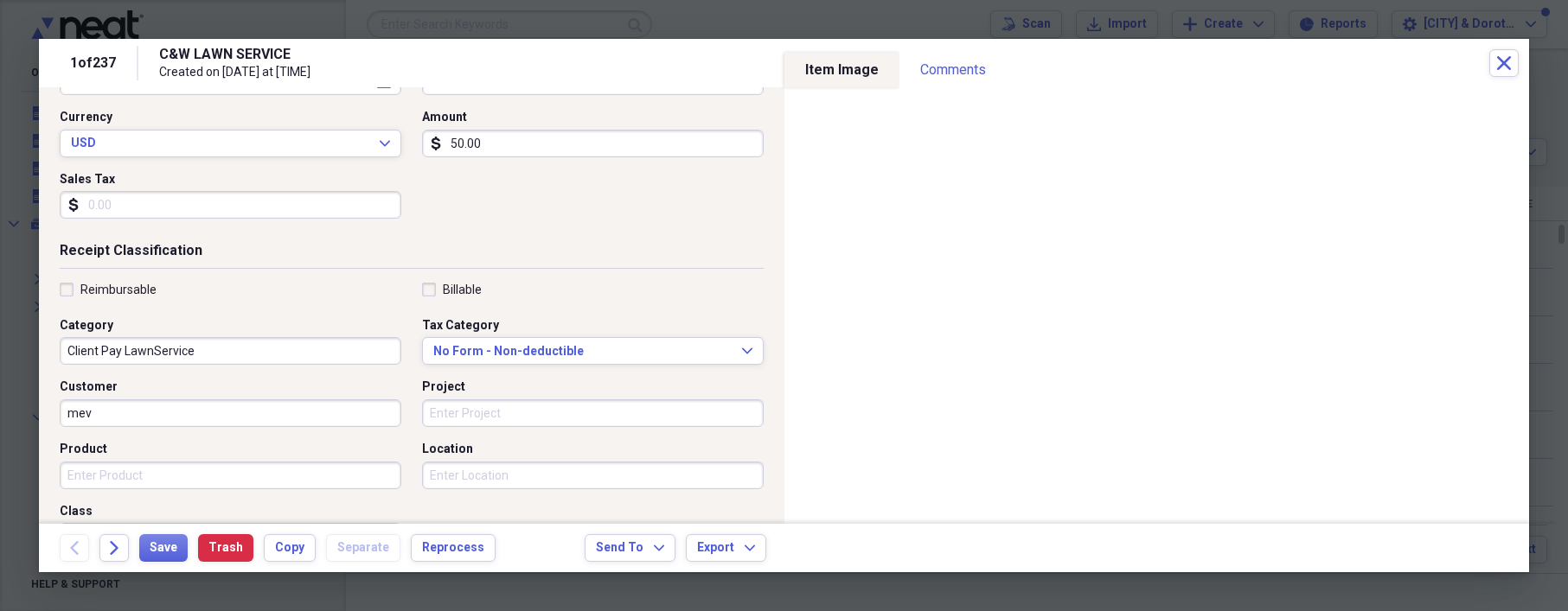 click on "mev" at bounding box center [230, 413] 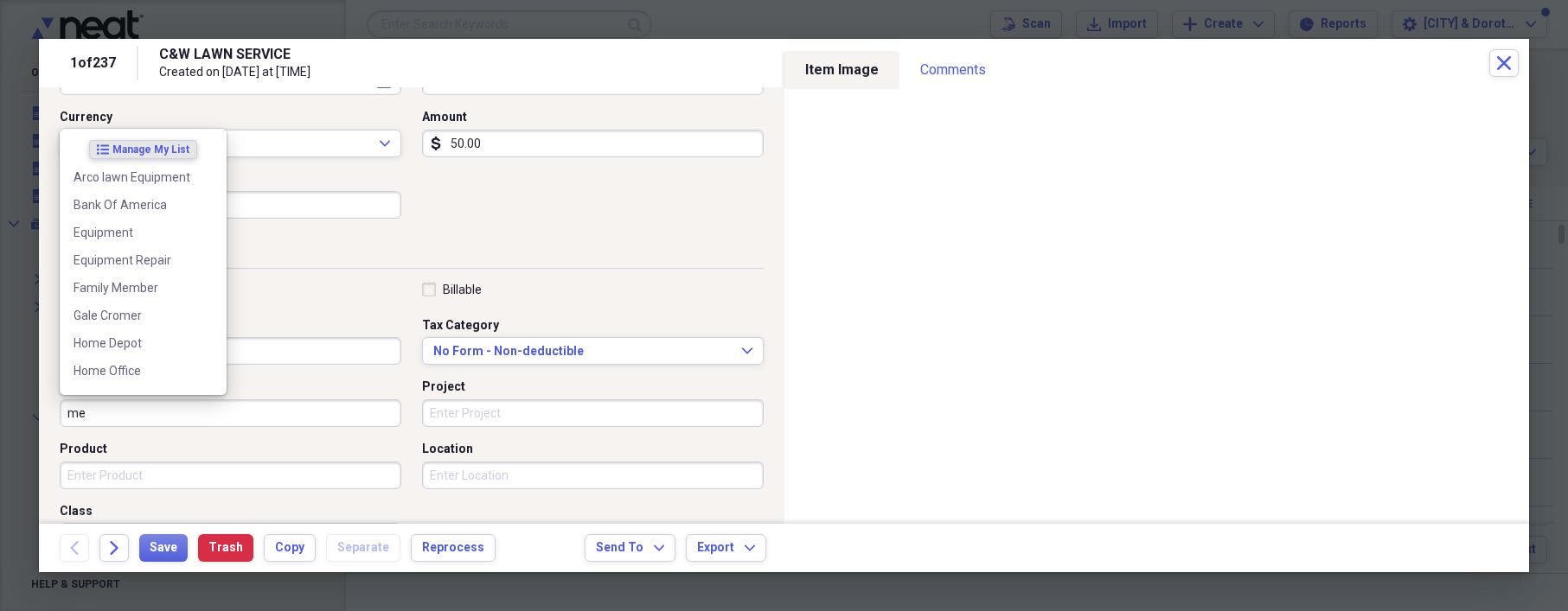 type on "m" 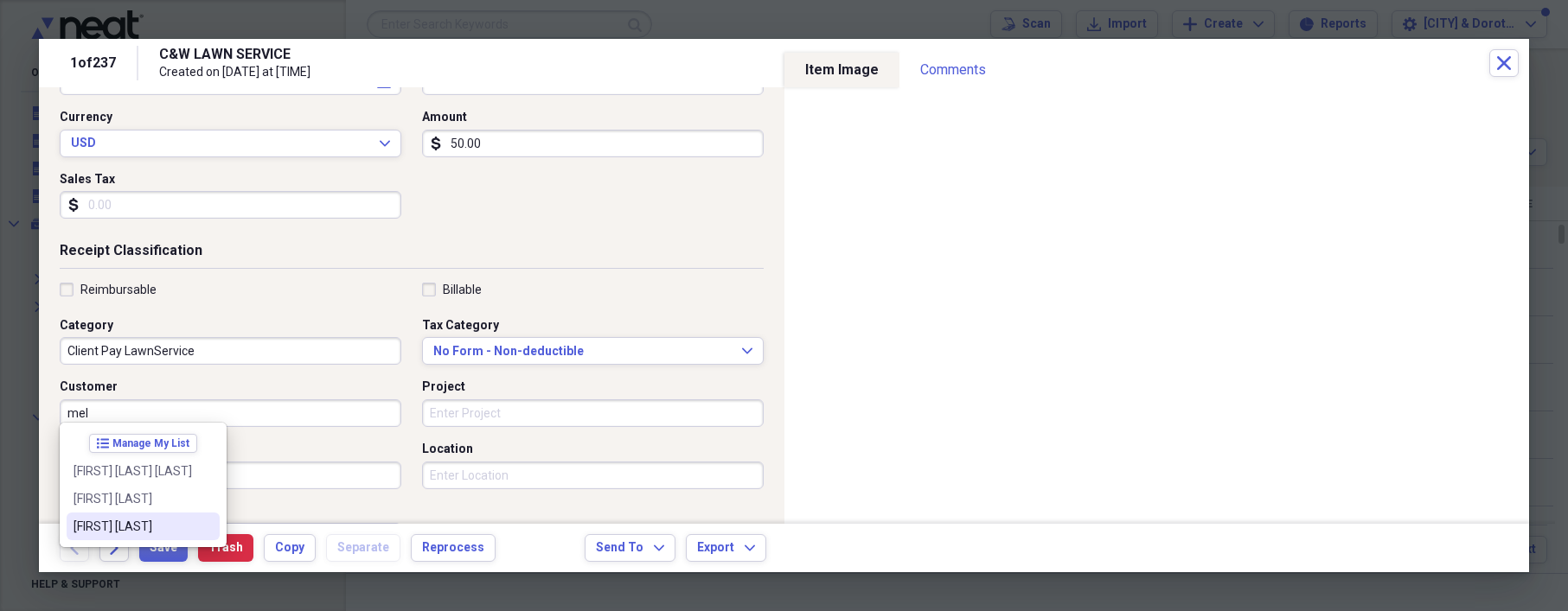 click on "[FIRST] [LAST]" at bounding box center (132, 526) 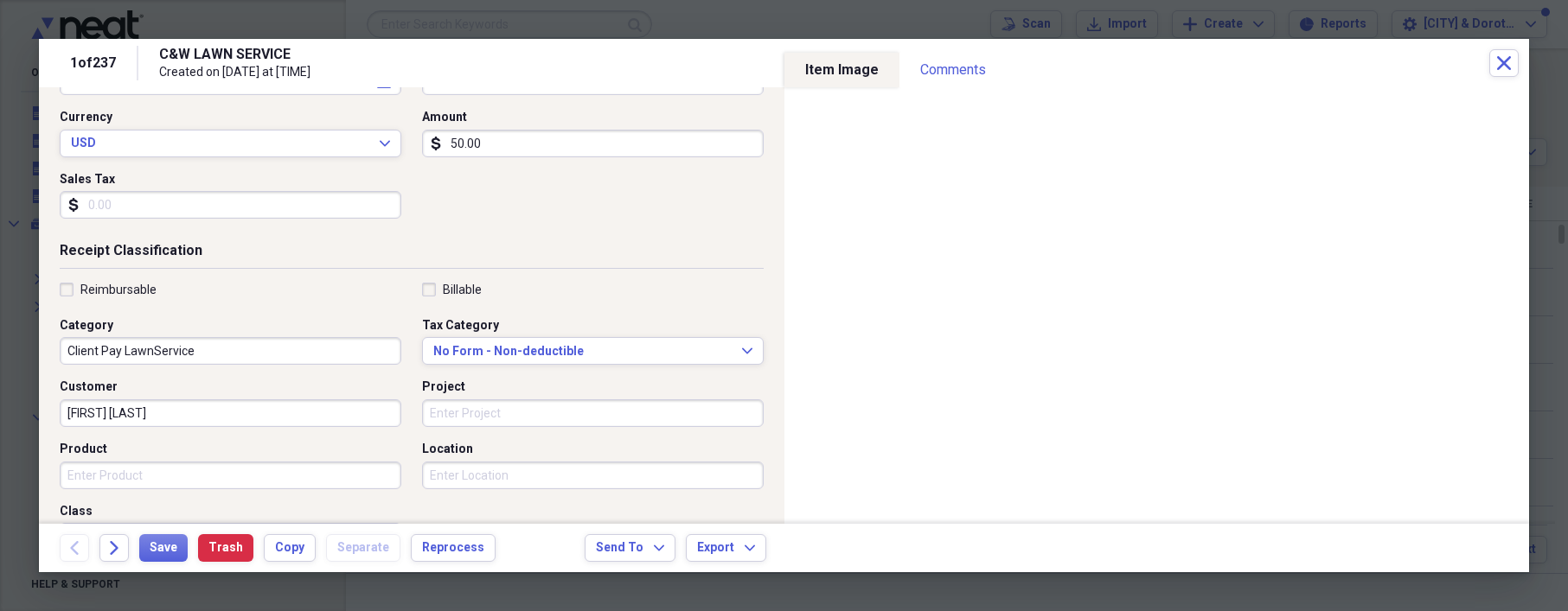 click on "Product" at bounding box center [230, 475] 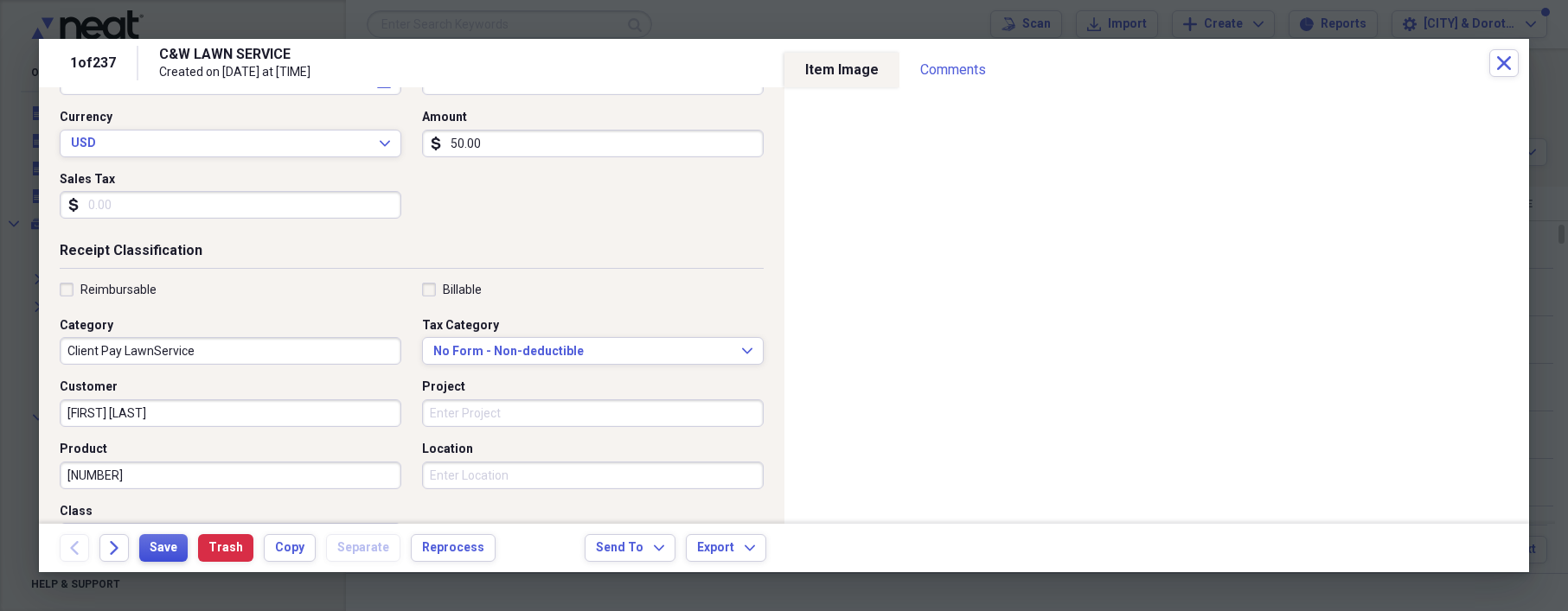 type on "[NUMBER]" 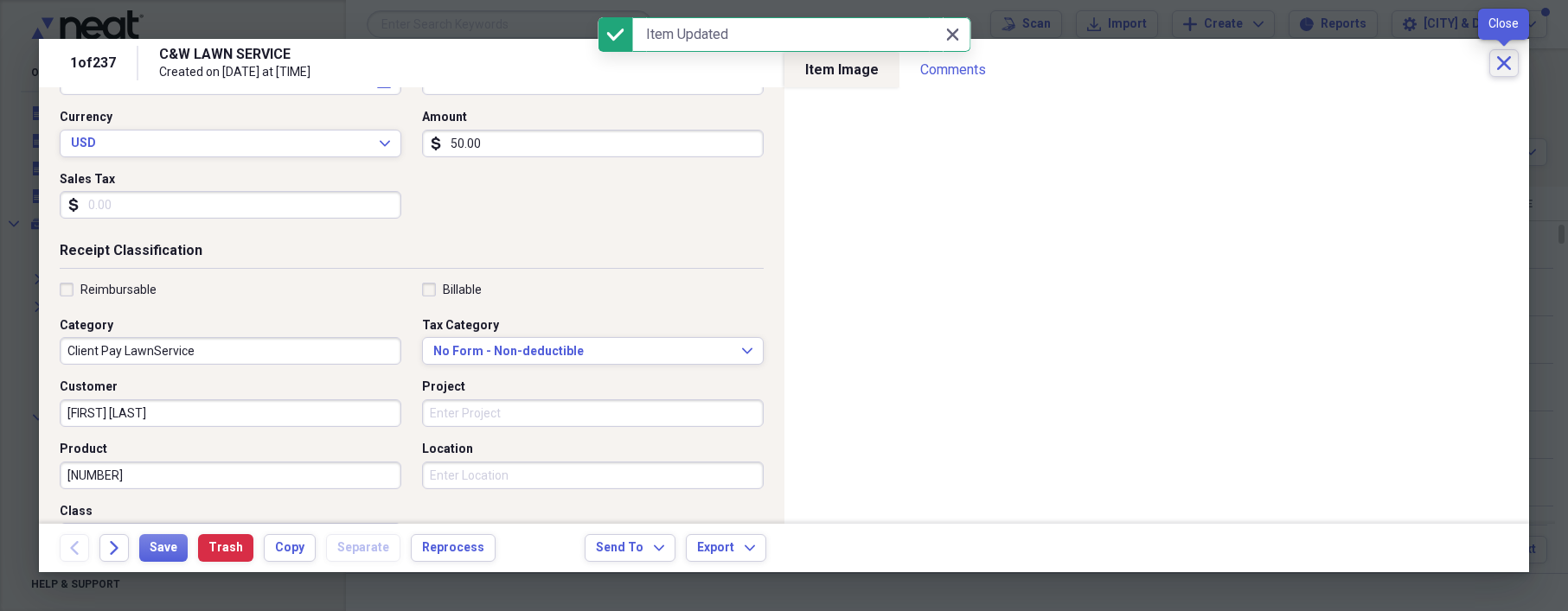 click on "Close" 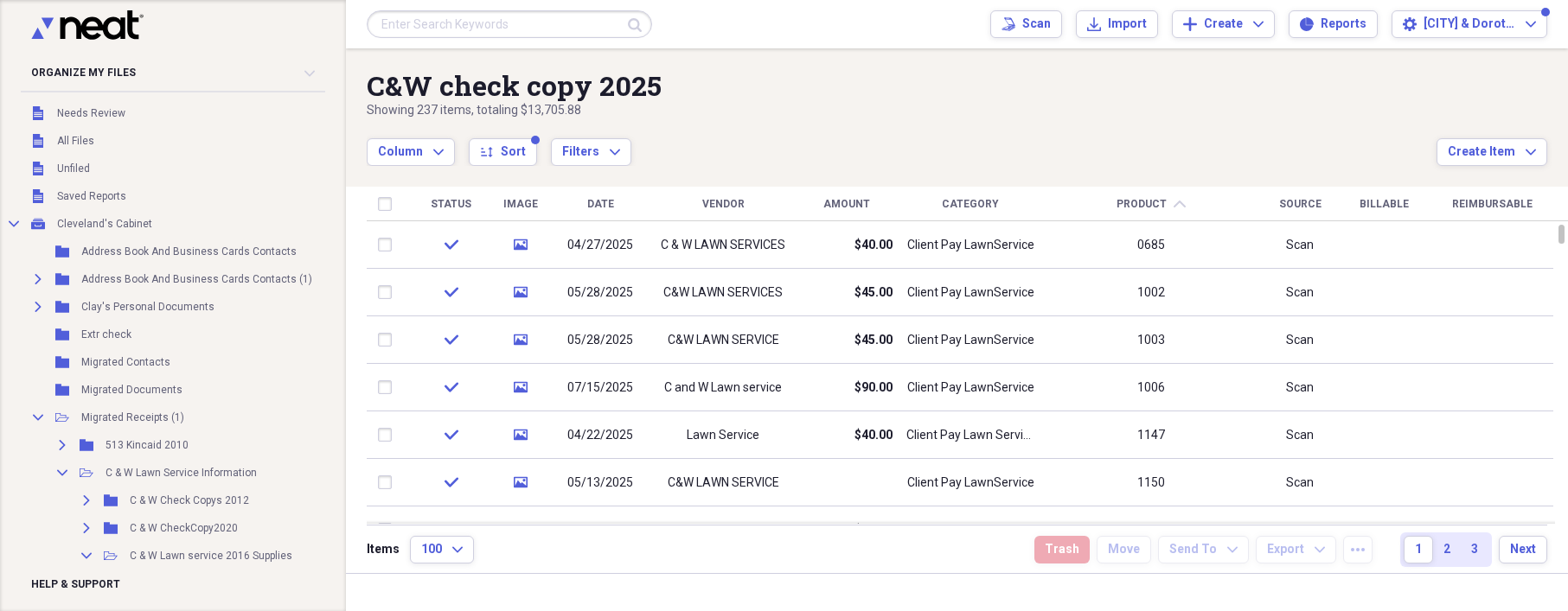 click on "Product" at bounding box center [1142, 204] 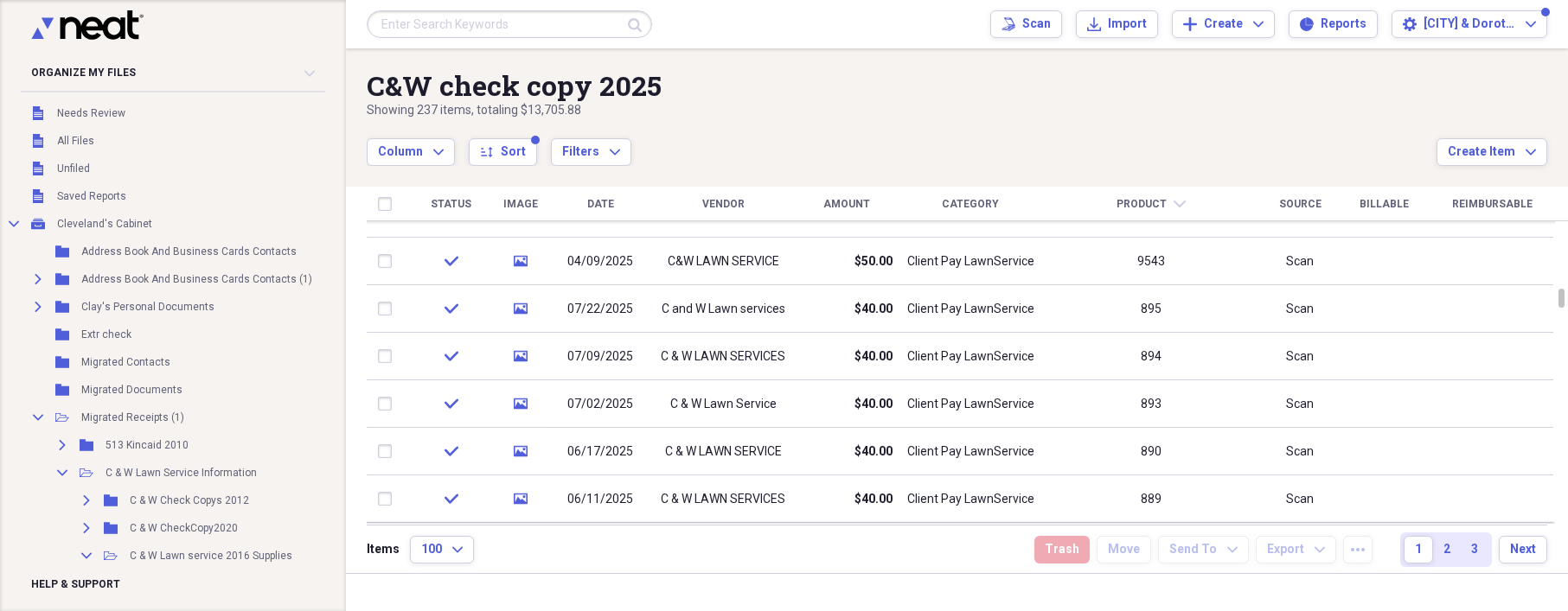 click on "Date" at bounding box center (600, 204) 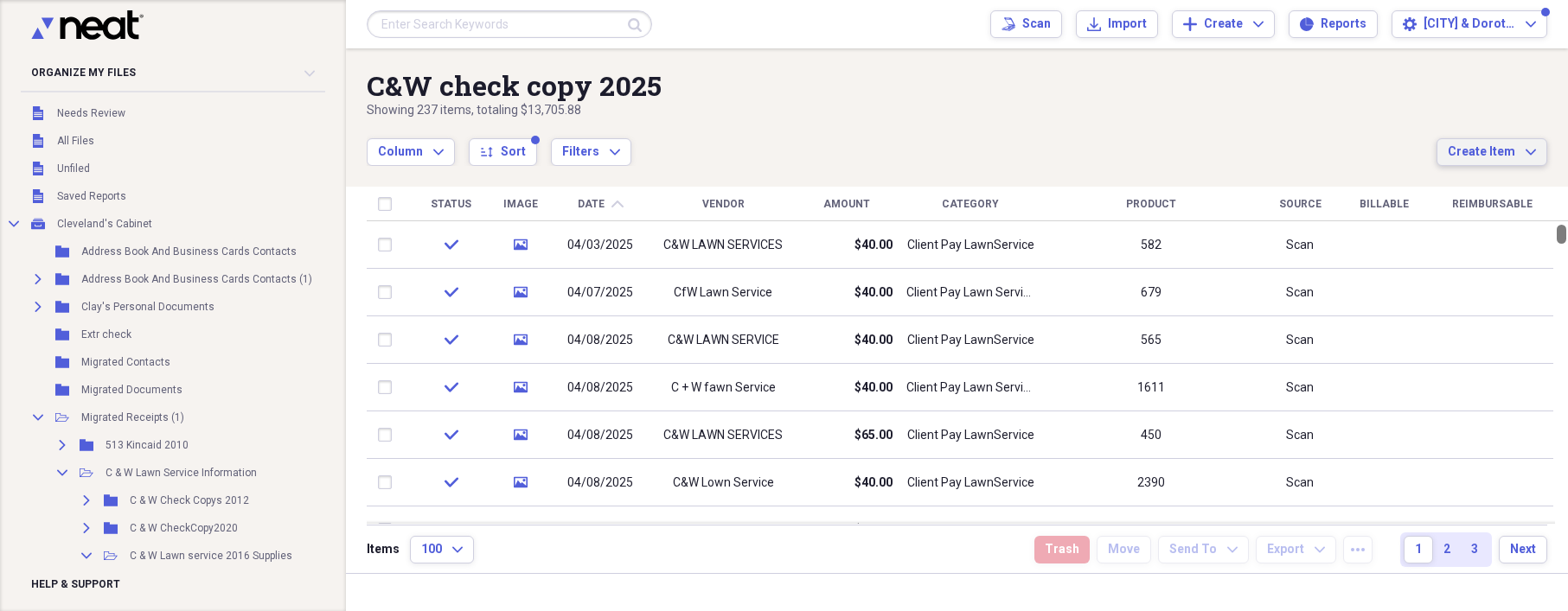 drag, startPoint x: 1562, startPoint y: 229, endPoint x: 1507, endPoint y: 138, distance: 106.329676 